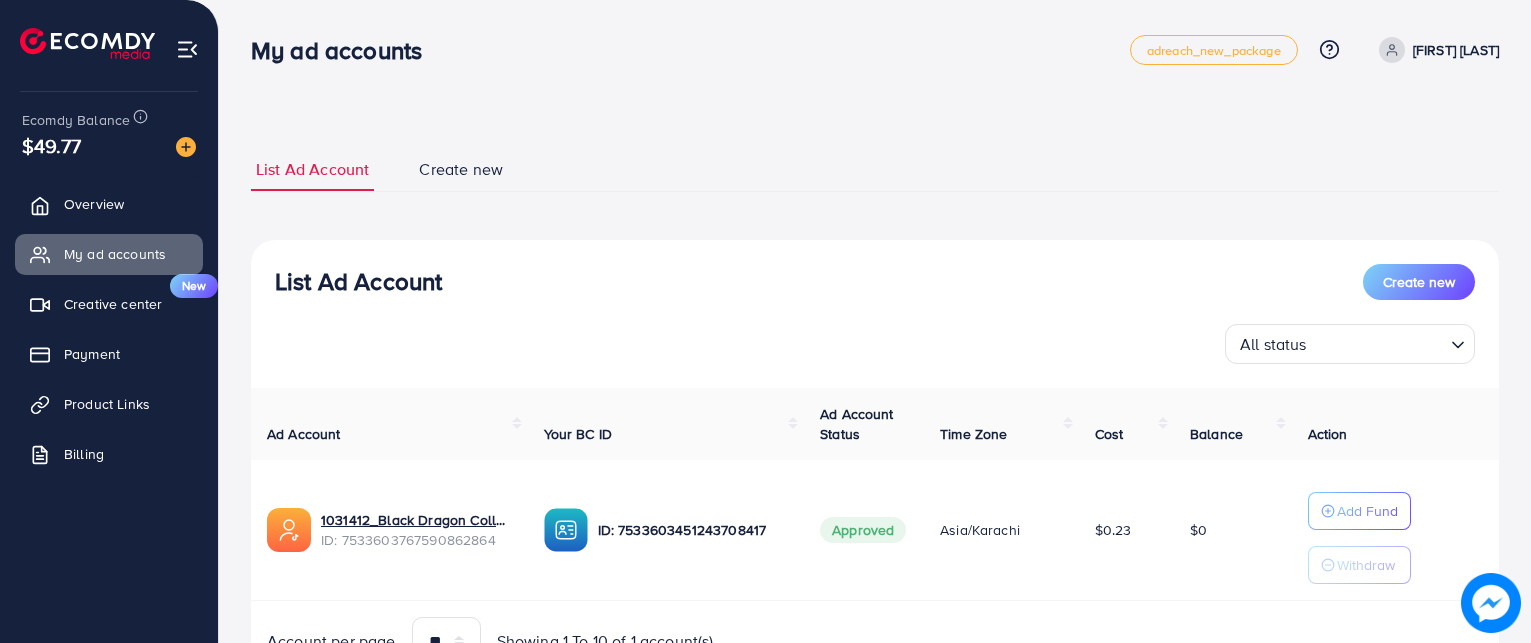 scroll, scrollTop: 0, scrollLeft: 0, axis: both 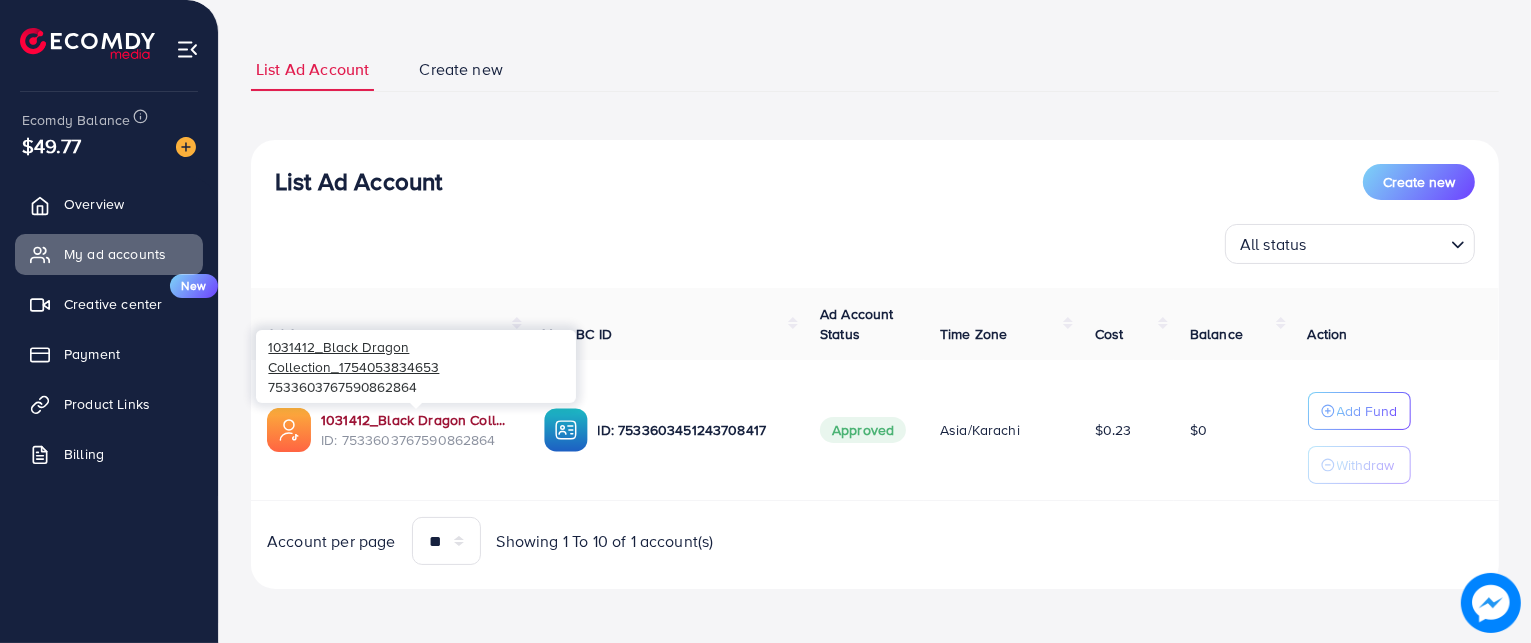 click on "1031412_Black Dragon Collection_1754053834653" at bounding box center (416, 420) 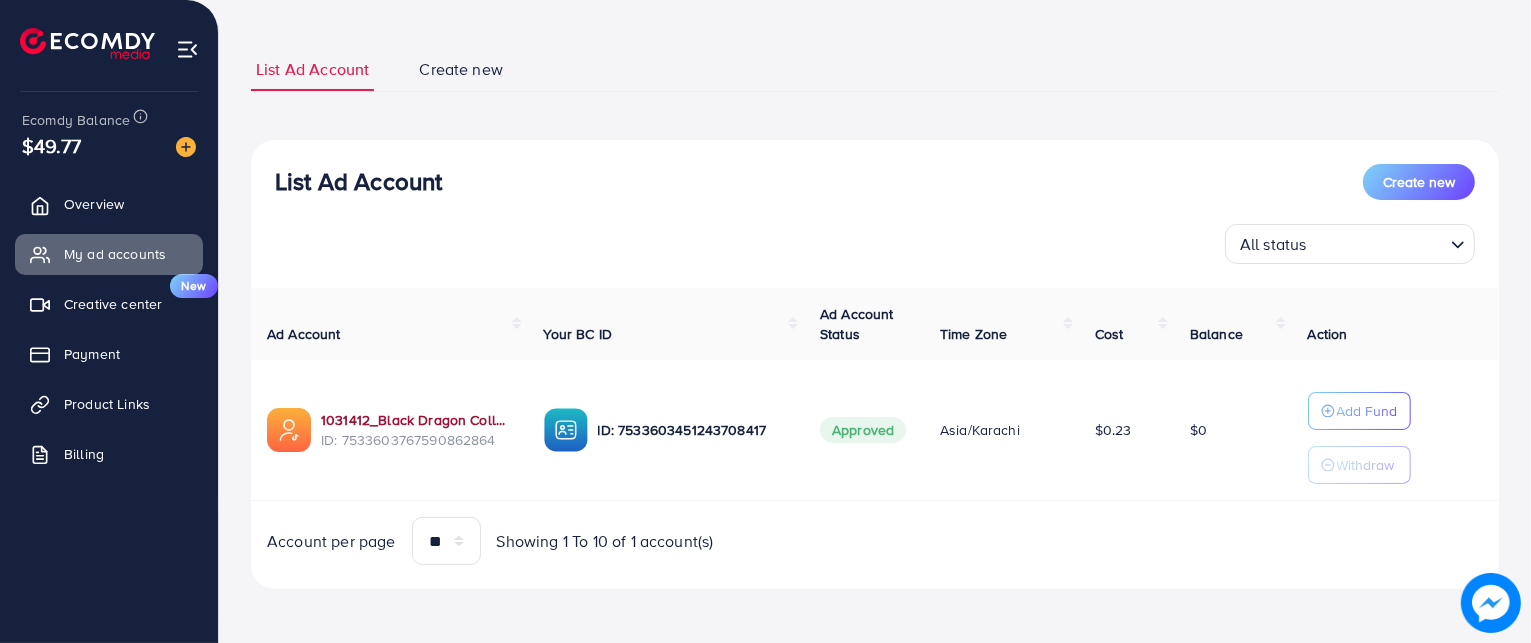 click on "$0.23" at bounding box center (1126, 430) 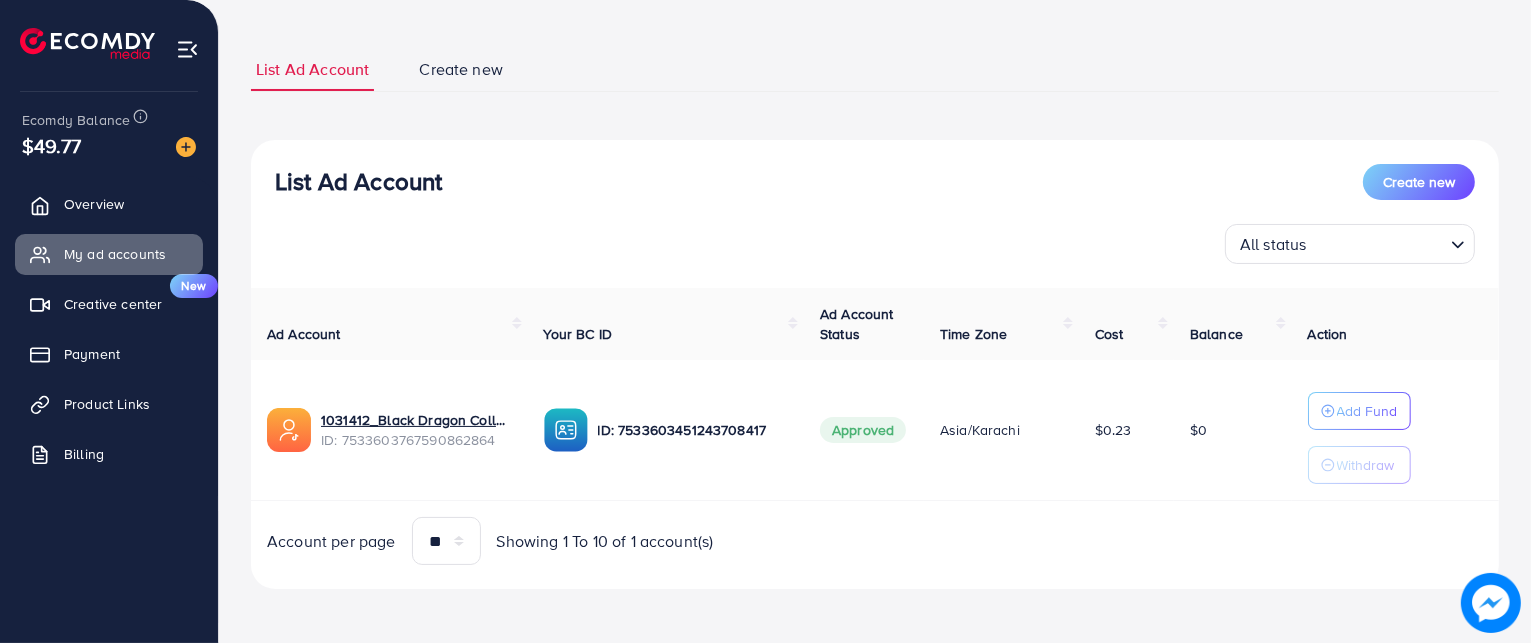 click on "List Ad Account Create new  List Ad Account   Create new
All status
Loading...                   Ad Account Your BC ID Ad Account Status Time Zone Cost Balance Action            1031412_Black Dragon Collection_1754053834653  ID: 7533603767590862864 ID: 7533603451243708417  Approved   Asia/Karachi   $0.23   $0   Add Fund   Withdraw           Account per page  ** ** ** ***  Showing 1 To 10 of 1 account(s)   Step 1: TikTok For Business Account   Connect to TikTok for Business to access all of your business account in one place   user5597246128382   User ID: 7533602261202387975   By connecting your account, you agree to our   TikTok Business Product (Data) Terms   Step 2: TikTok For Business Center   Business Center is a powerful business management tool that lets organizations   Black Dragon Collection   User ID: 7533603451243708417  You can only generate up to 3 BC  + Create New   Step 3: TikTok Ad Account   Create a TikTok Ad account  Business Center name Account Name ***" at bounding box center [875, 318] 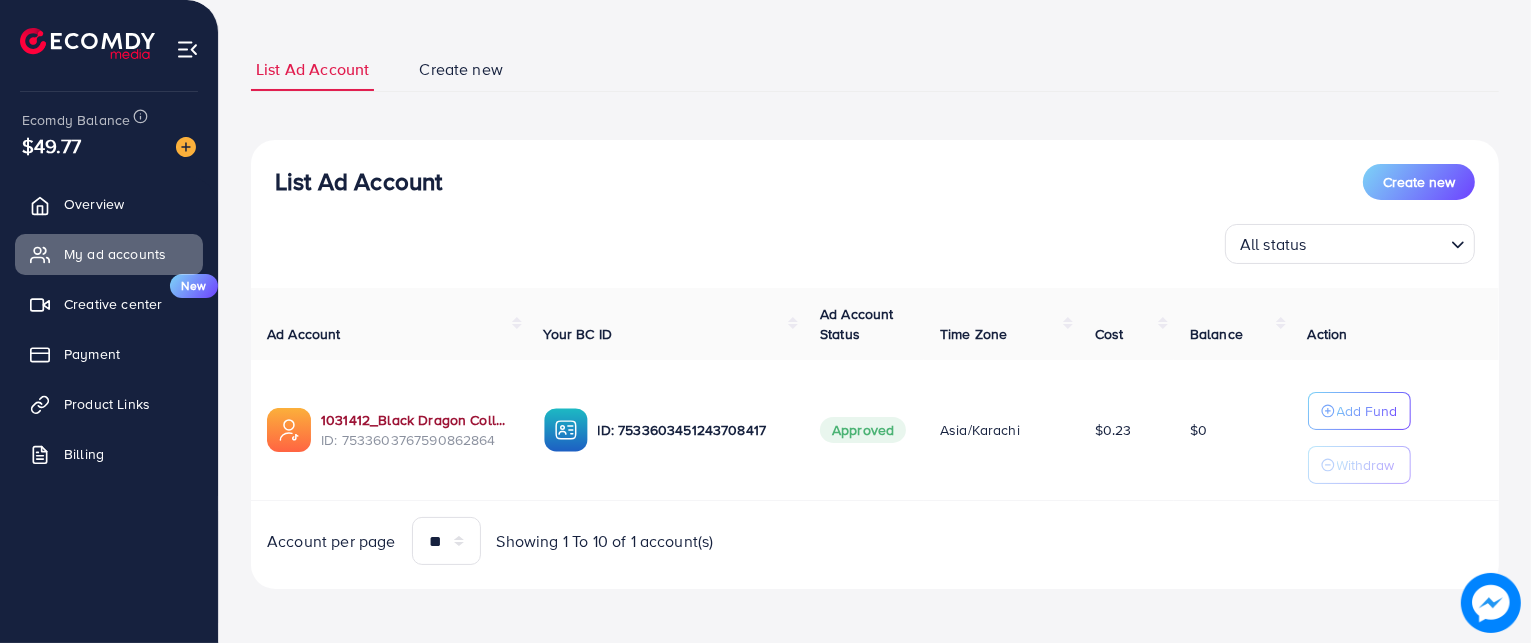 click on "1031412_Black Dragon Collection_1754053834653" at bounding box center (416, 420) 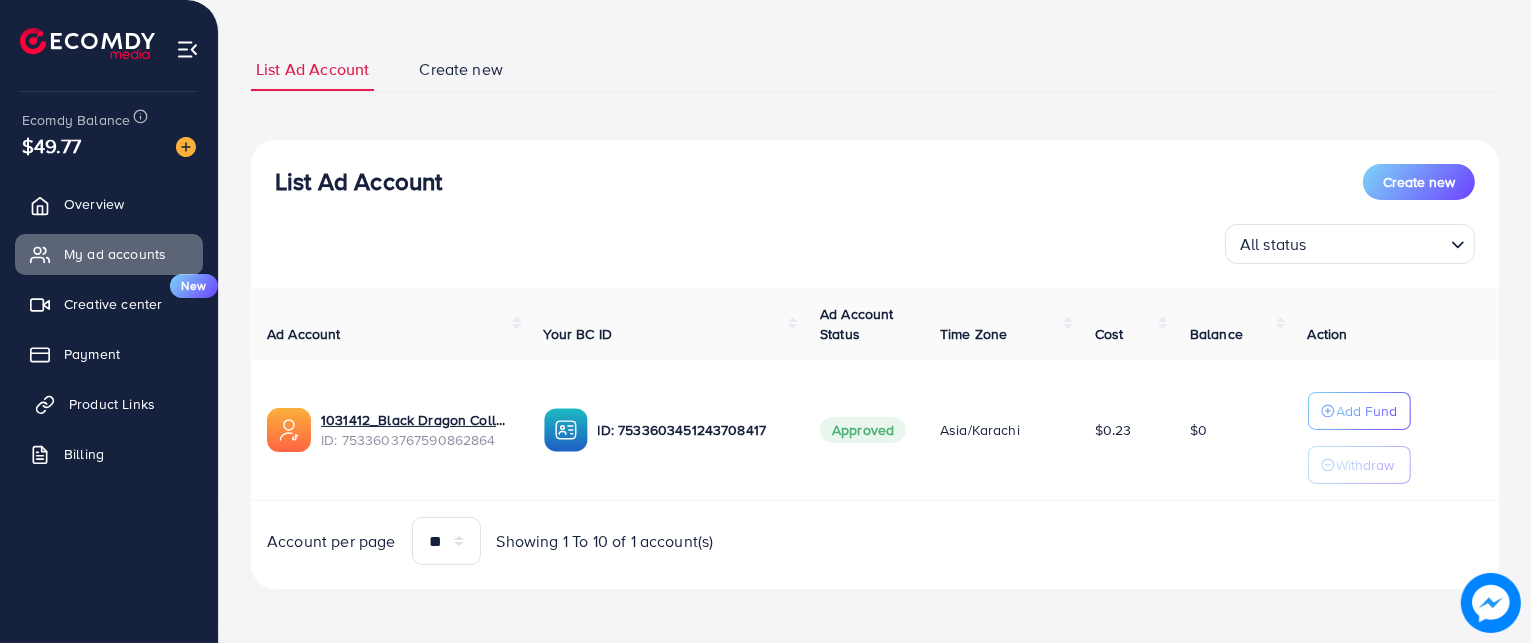 click on "Product Links" at bounding box center (109, 404) 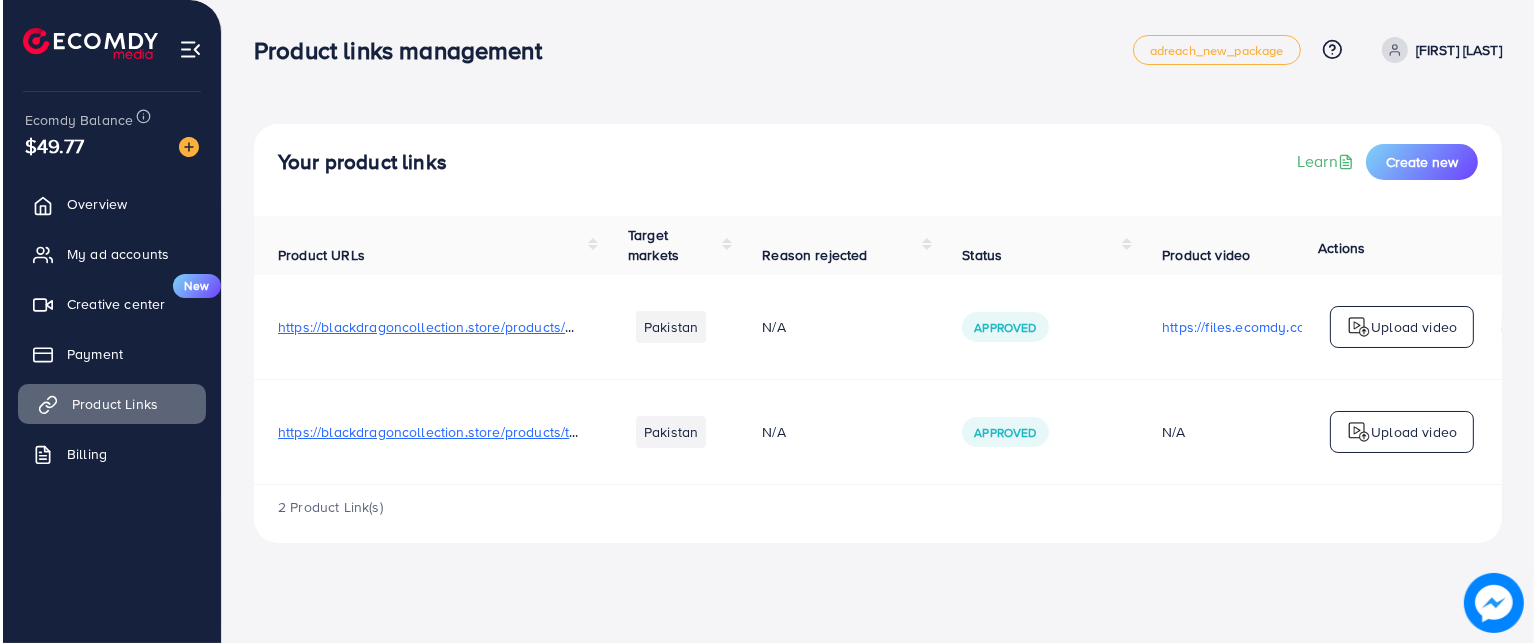 scroll, scrollTop: 0, scrollLeft: 0, axis: both 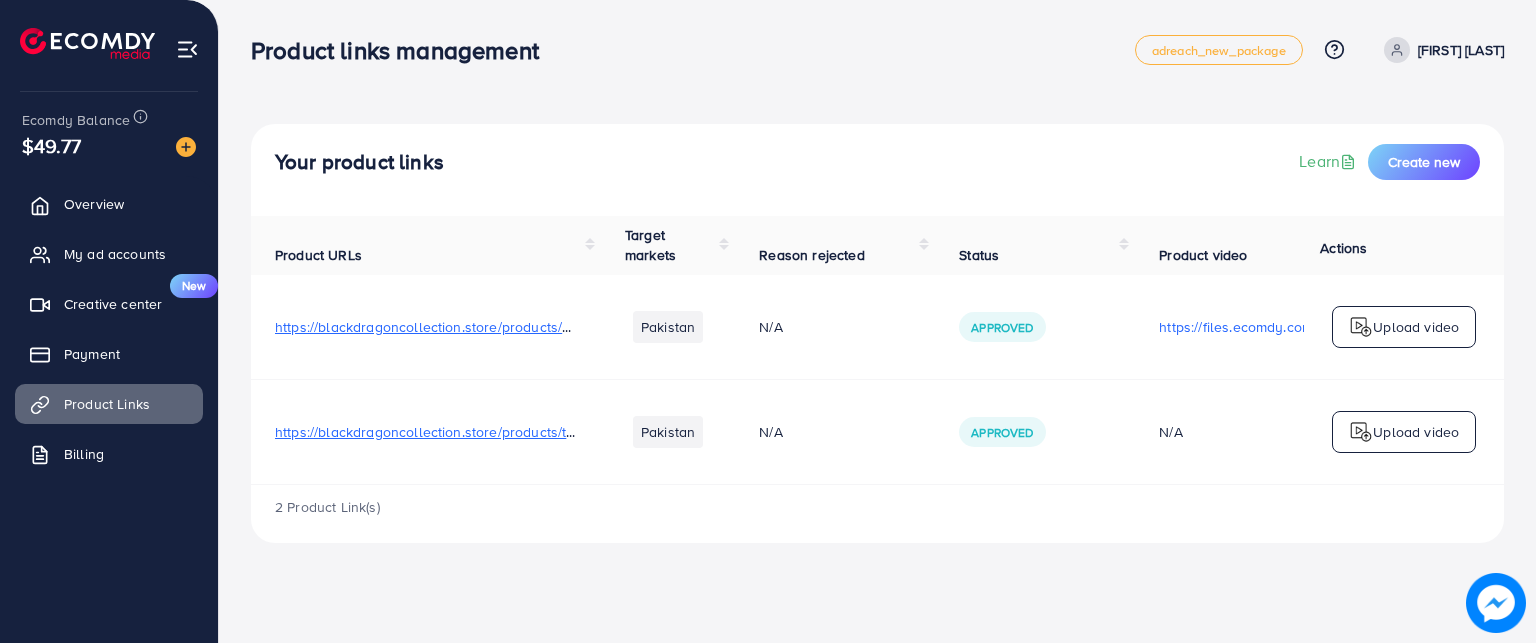 click on "https://blackdragoncollection.store/products/m-premium-men-s-wallet-high-quality" at bounding box center [537, 327] 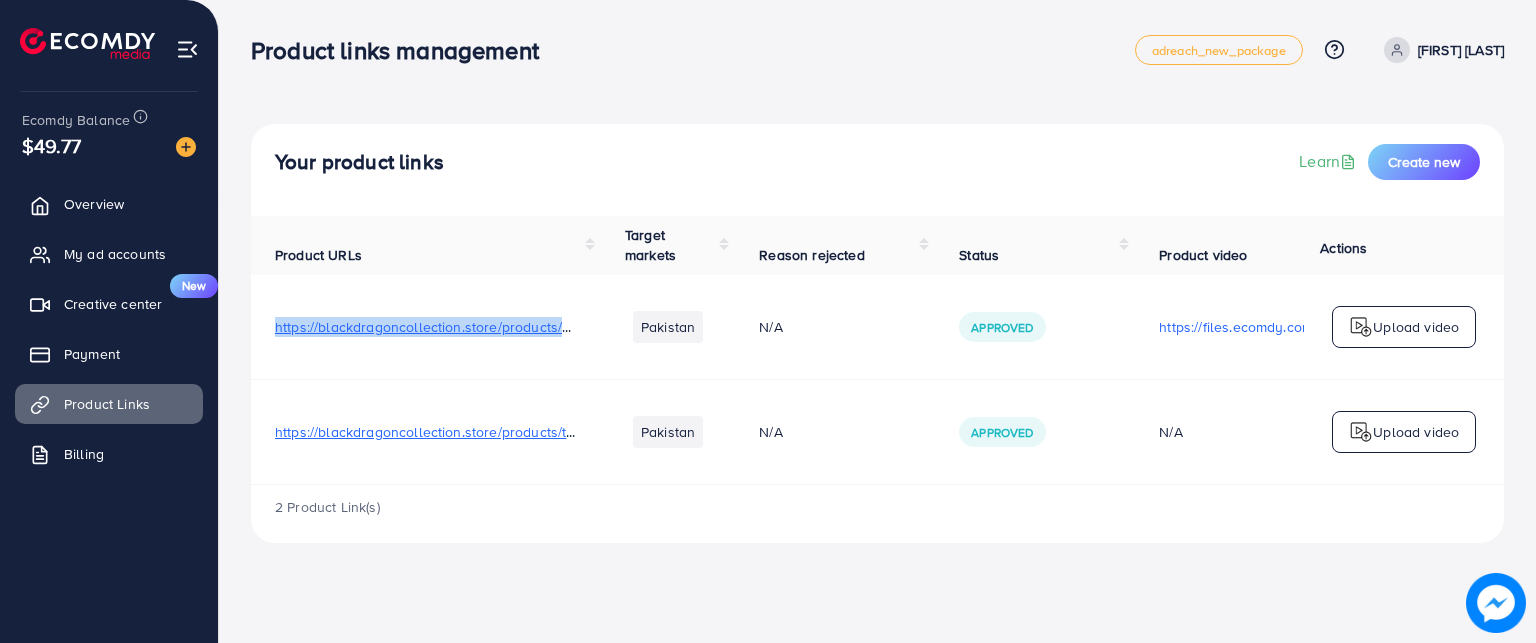 copy on "https://blackdragoncollection.store/products/m-premium-men-s-wallet-high-quality" 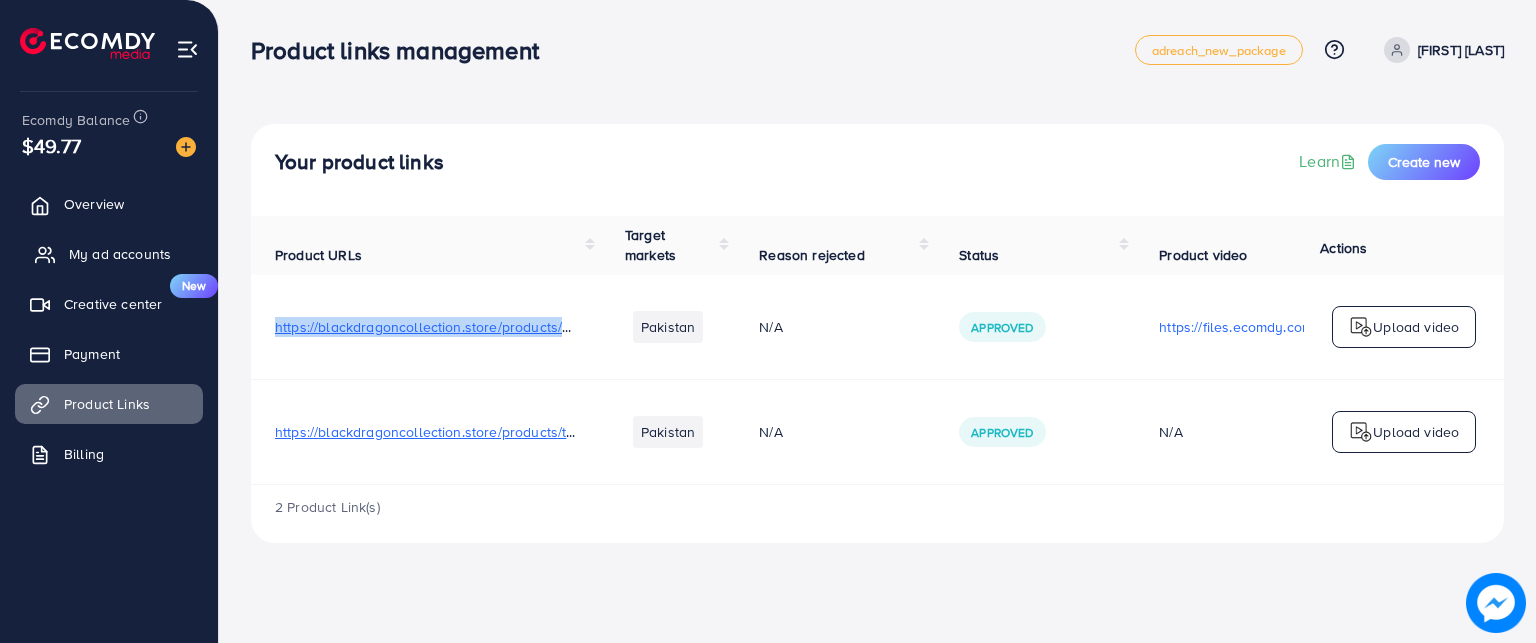 click on "My ad accounts" at bounding box center [109, 254] 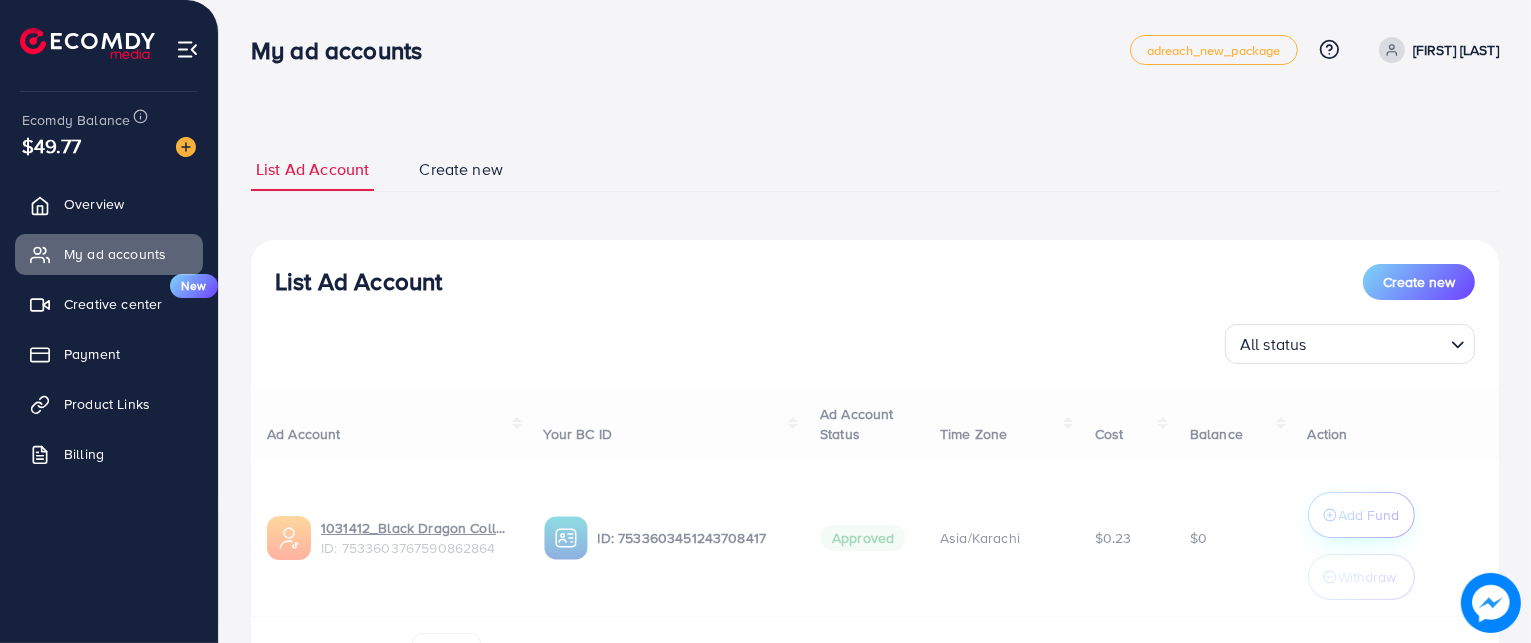 click at bounding box center (875, 516) 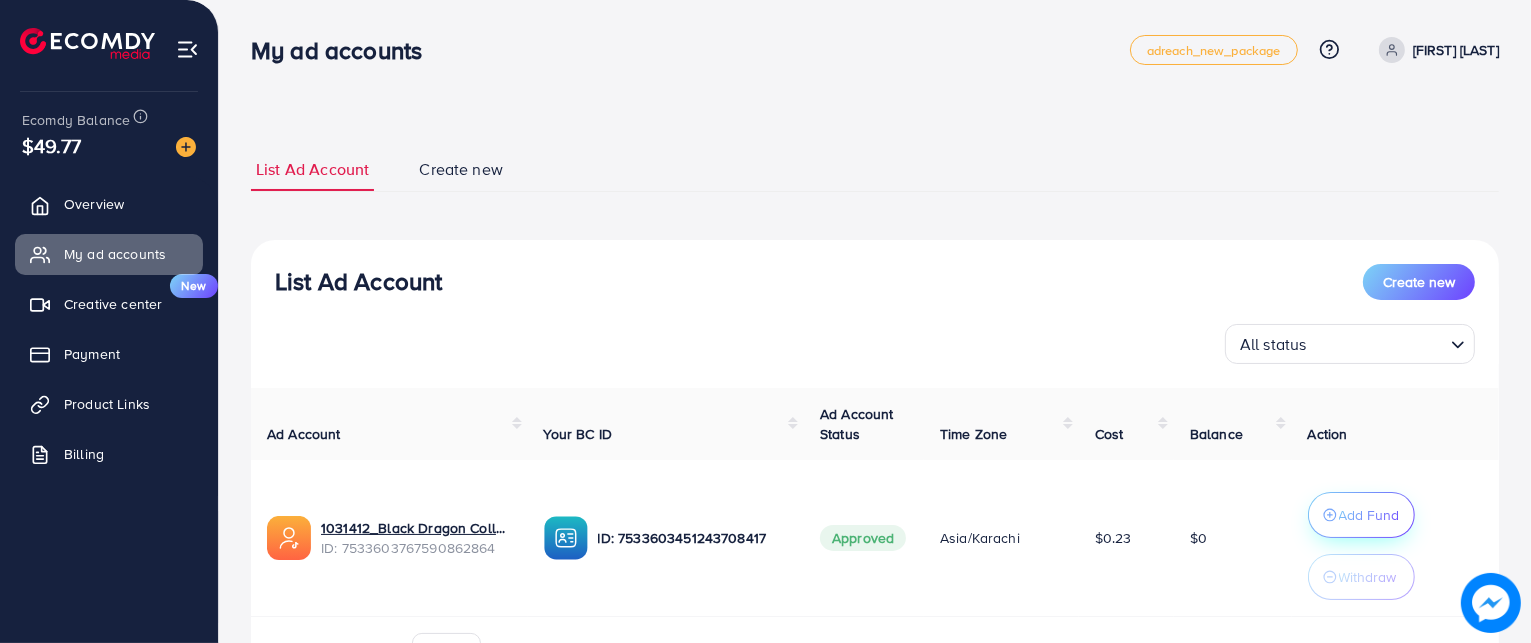 click on "Add Fund" at bounding box center [1369, 515] 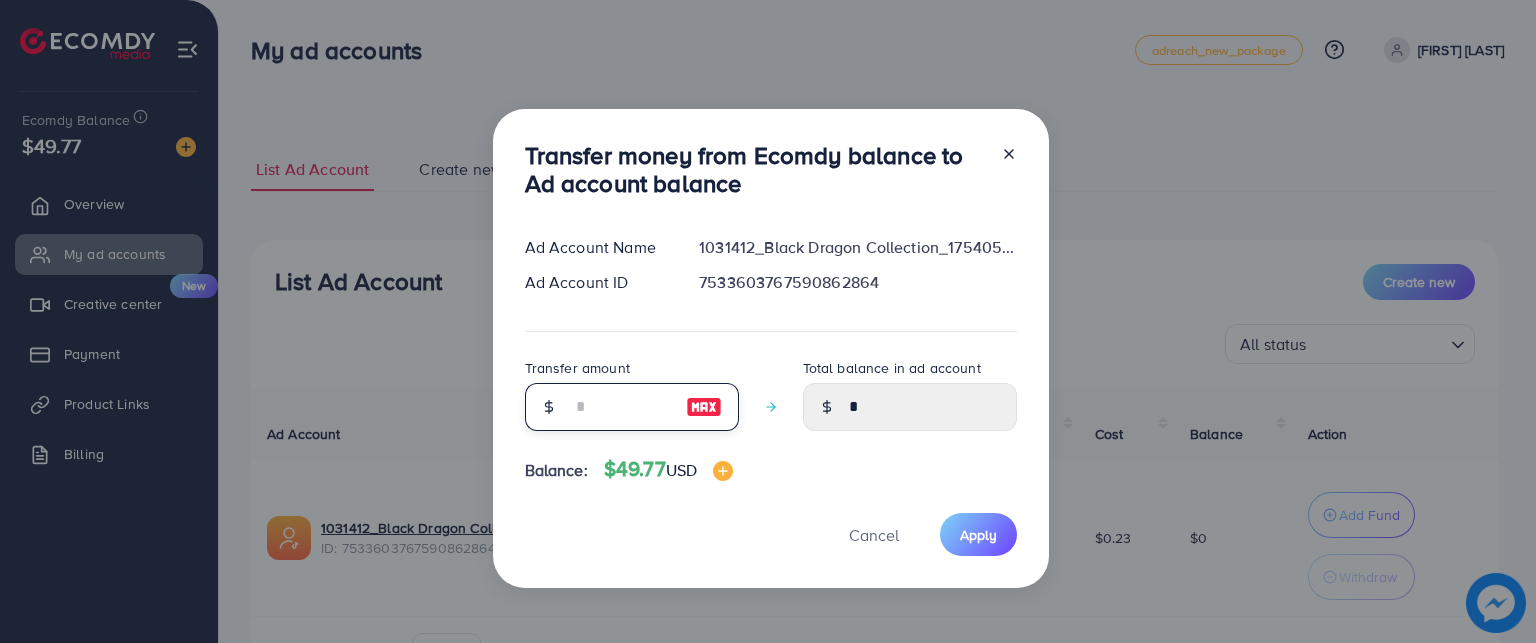 click at bounding box center [621, 407] 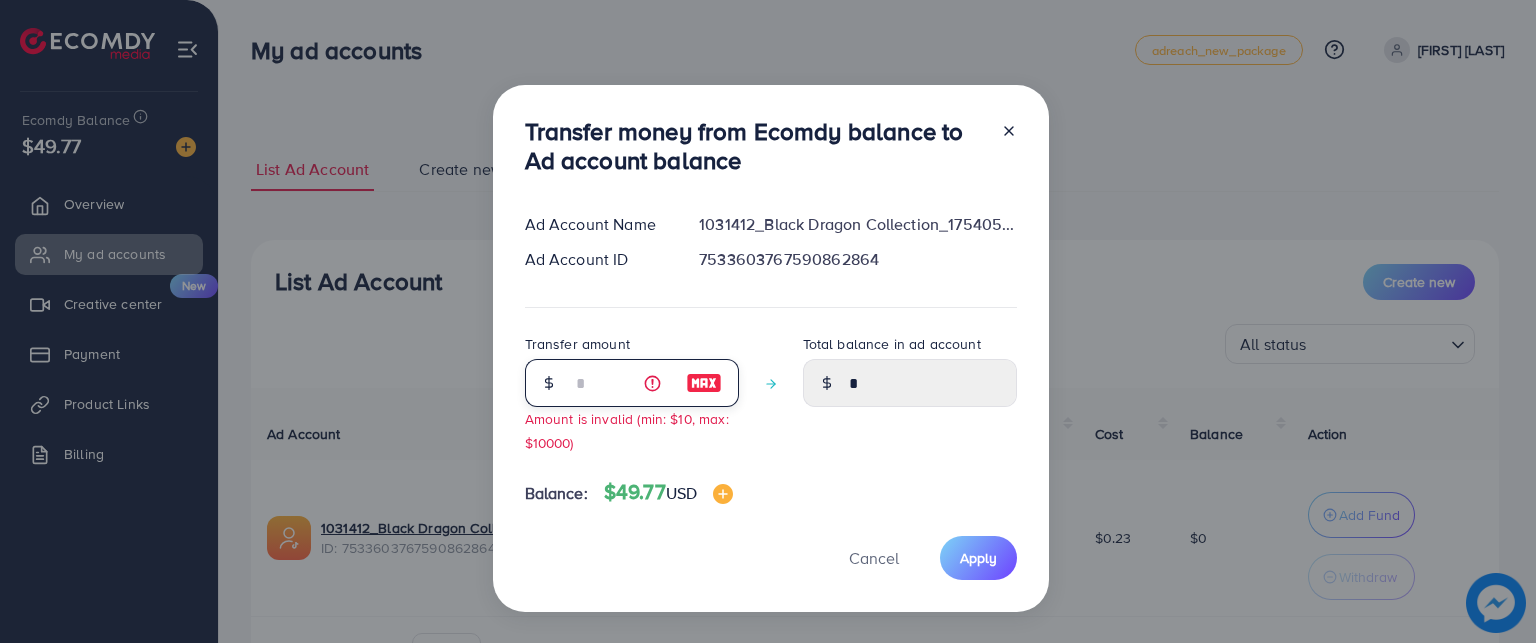 type on "****" 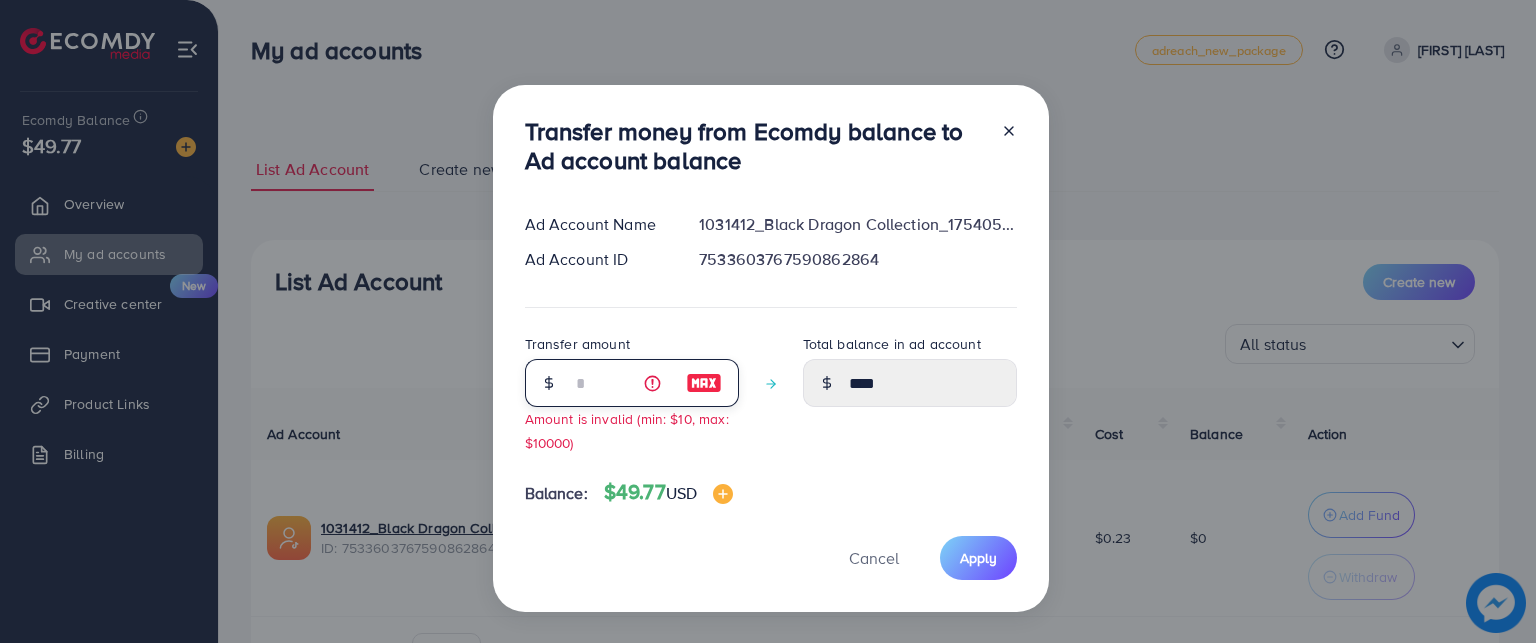type on "**" 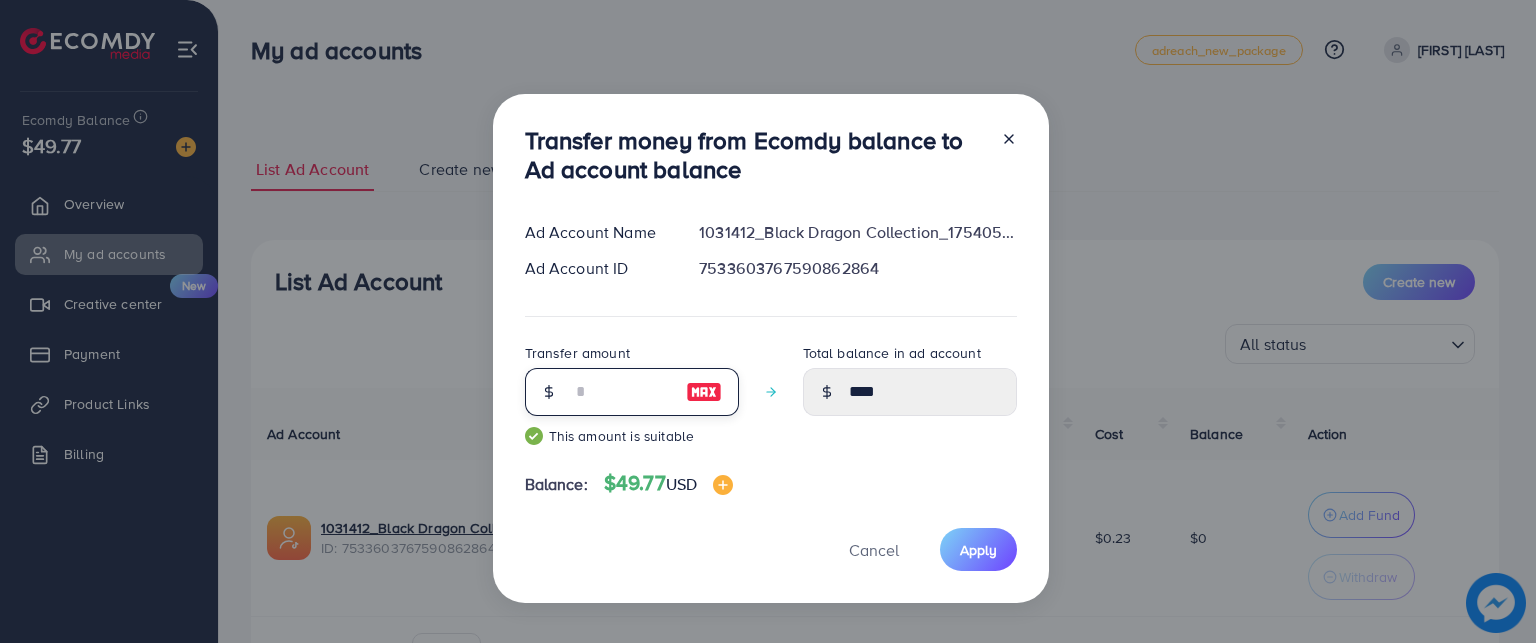 type on "*****" 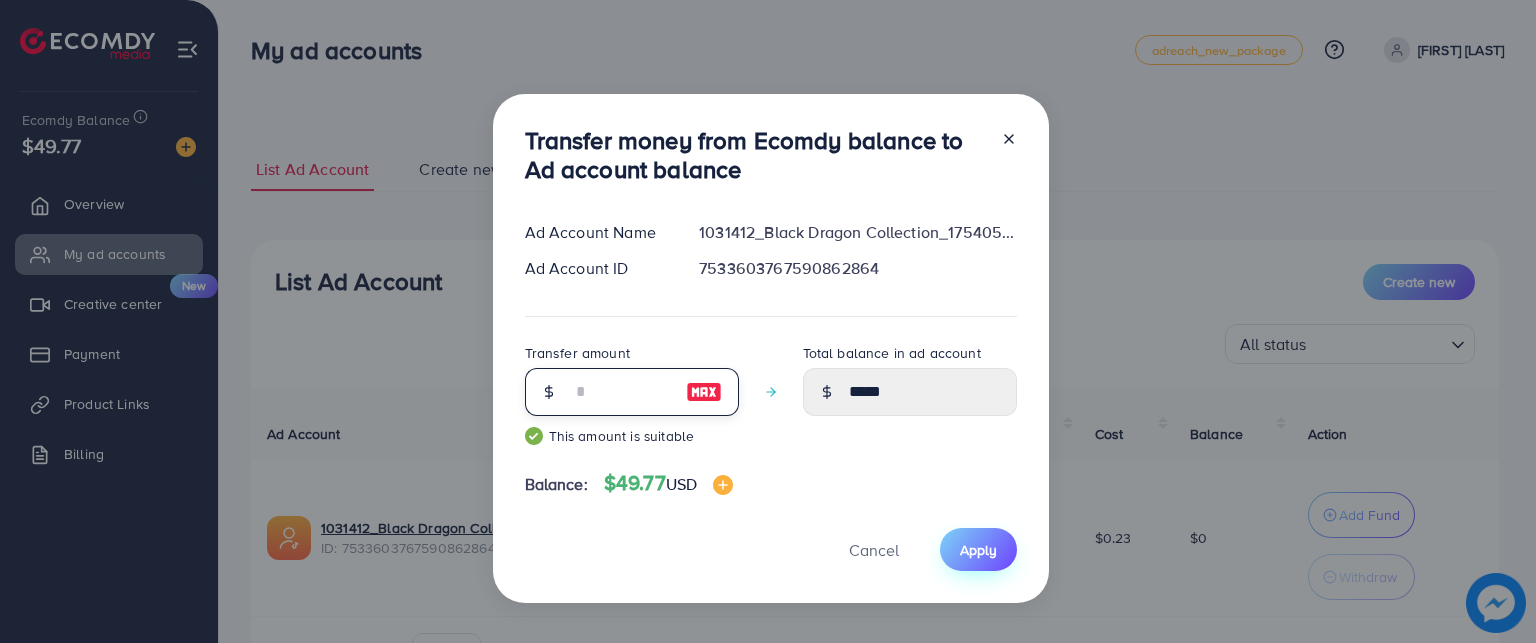 type on "**" 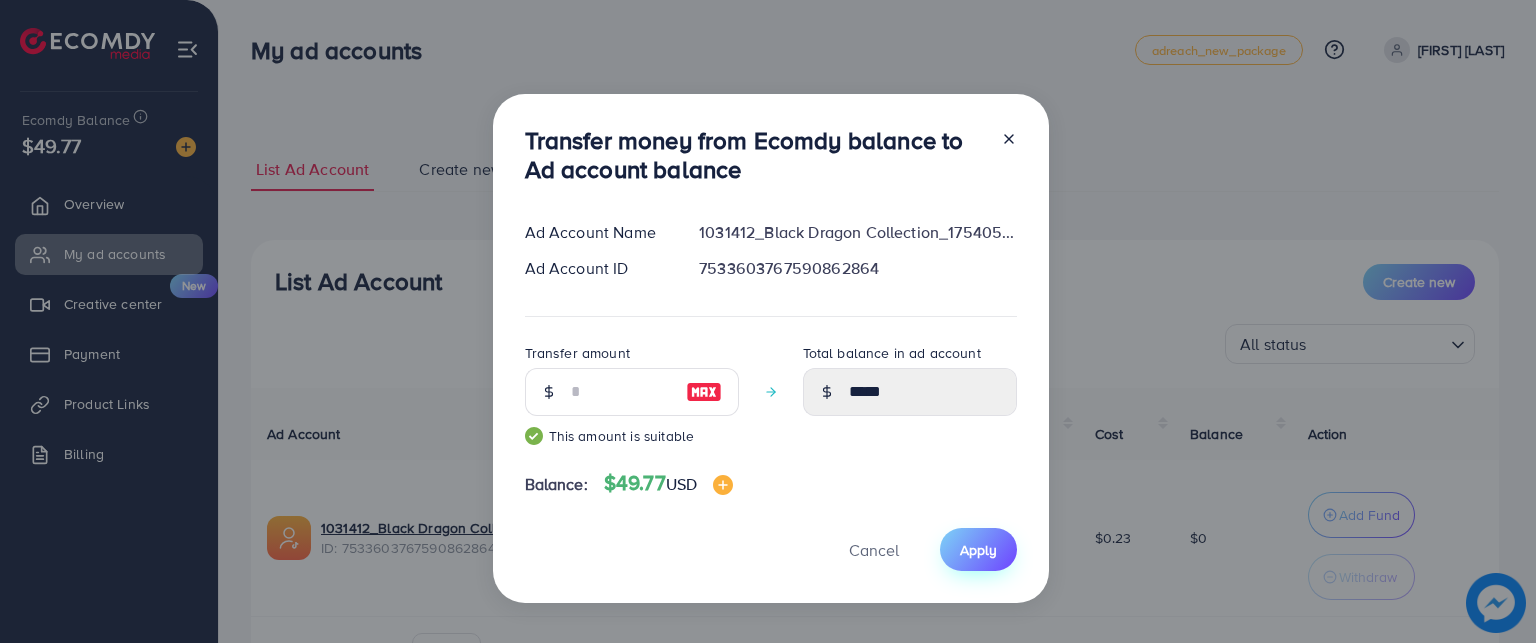 click on "Apply" at bounding box center [978, 549] 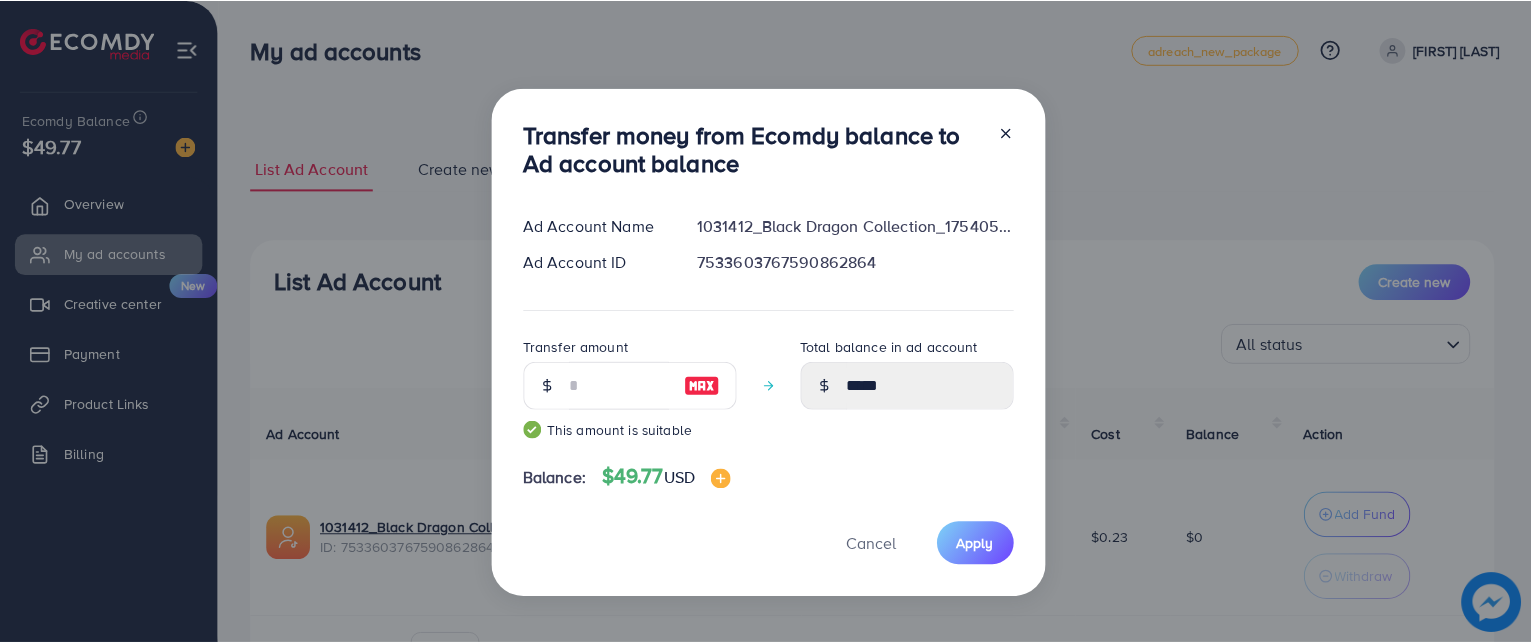 scroll, scrollTop: 4, scrollLeft: 0, axis: vertical 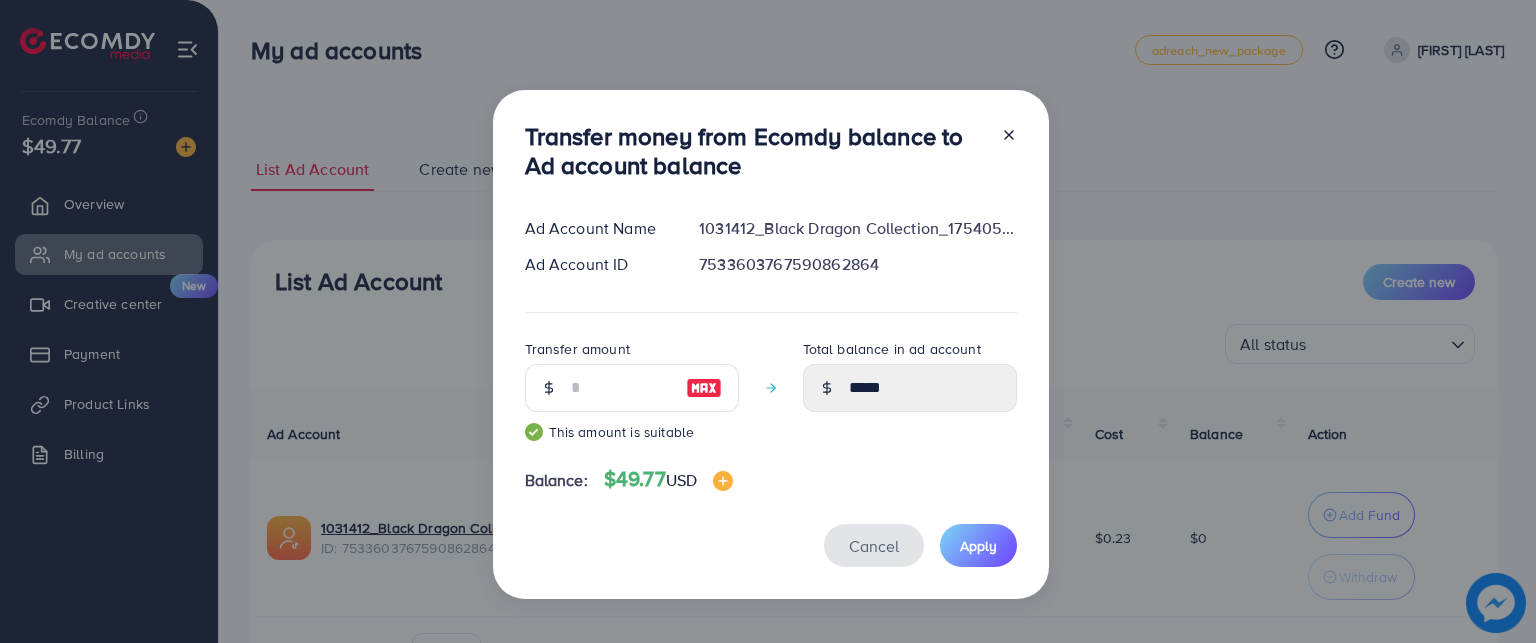 click on "Cancel" at bounding box center [874, 546] 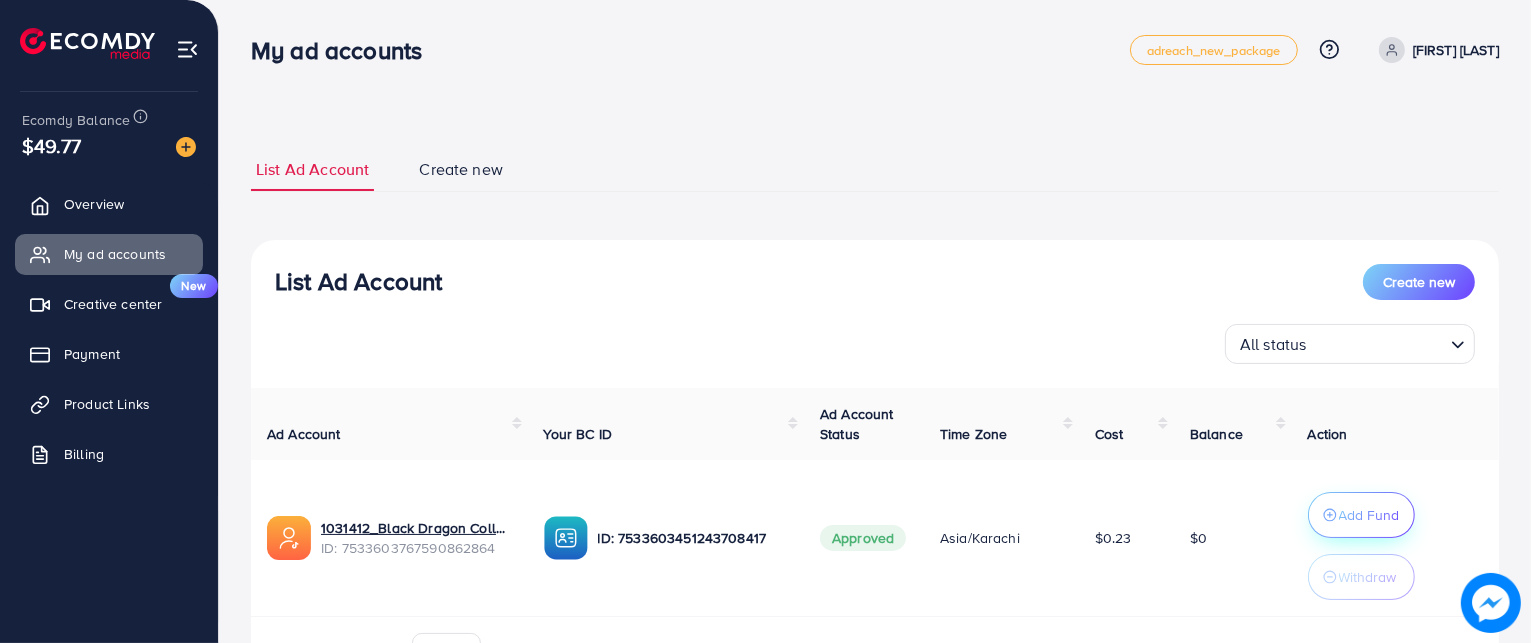 click on "Add Fund" at bounding box center (1369, 515) 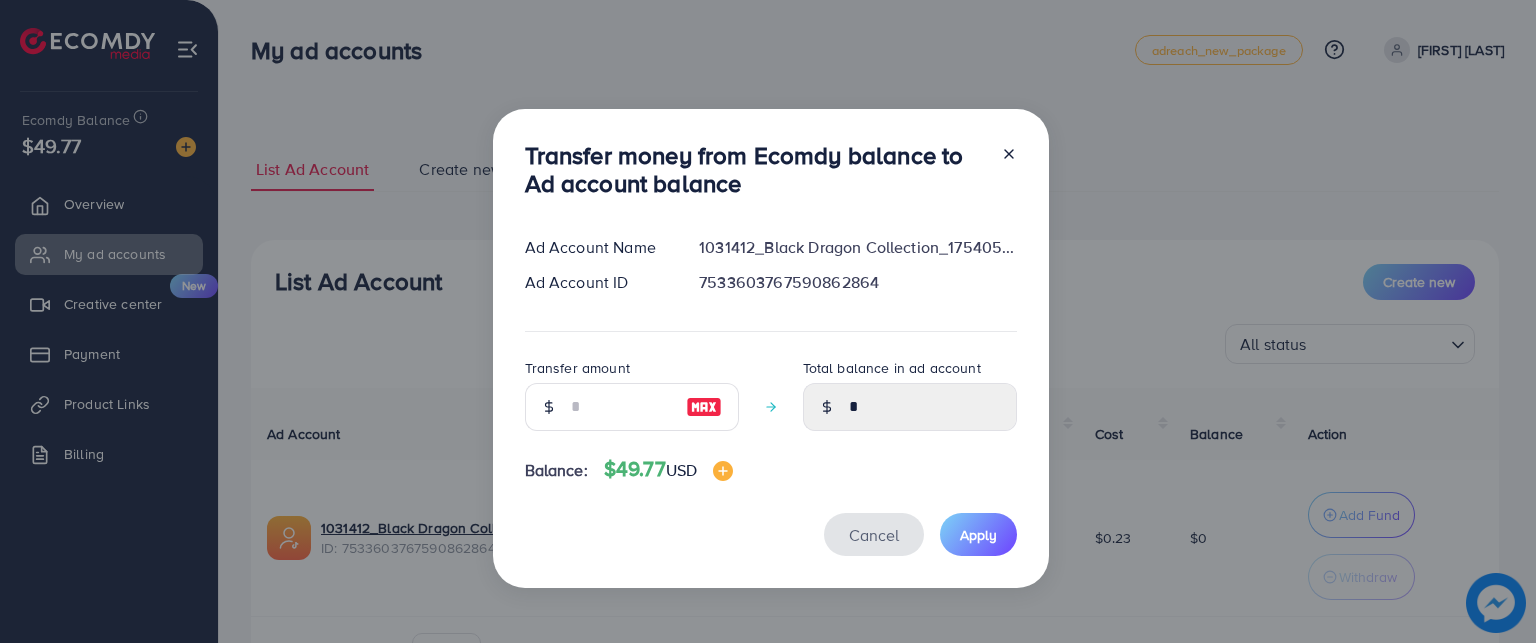click on "Cancel" at bounding box center (874, 535) 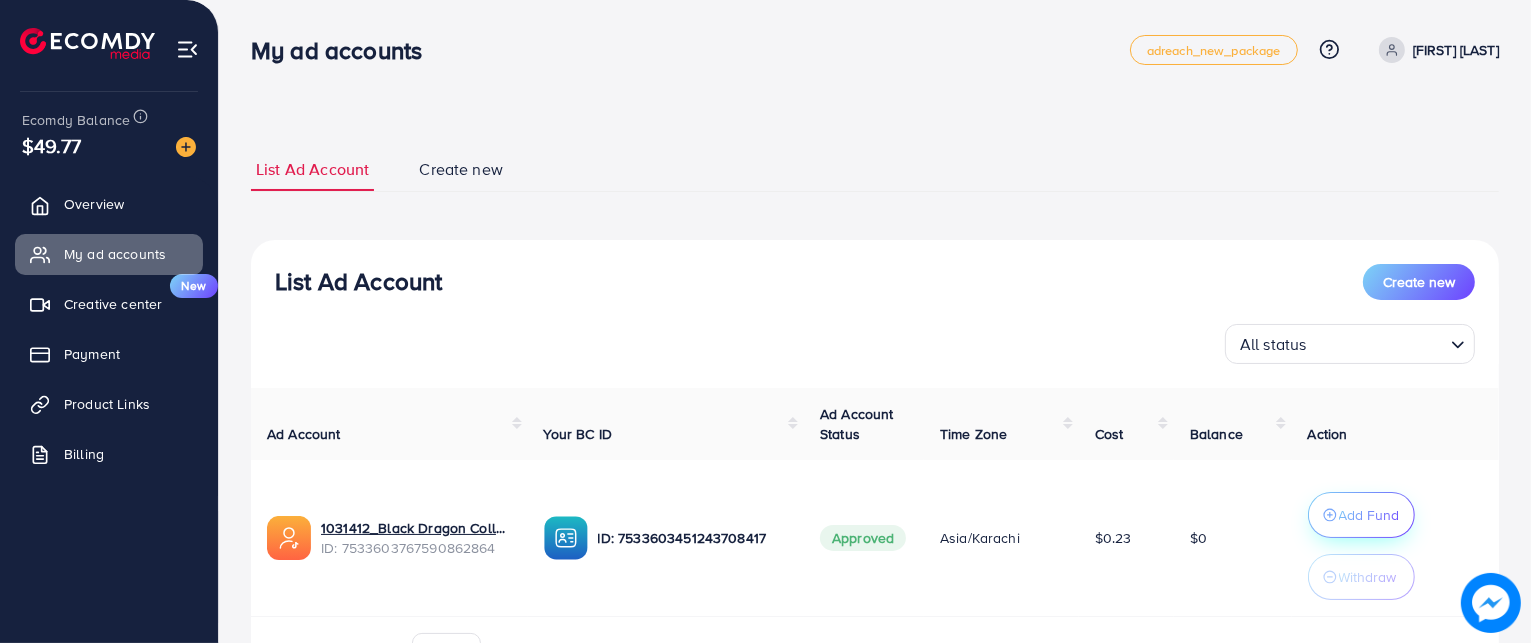 click on "Add Fund" at bounding box center [1361, 515] 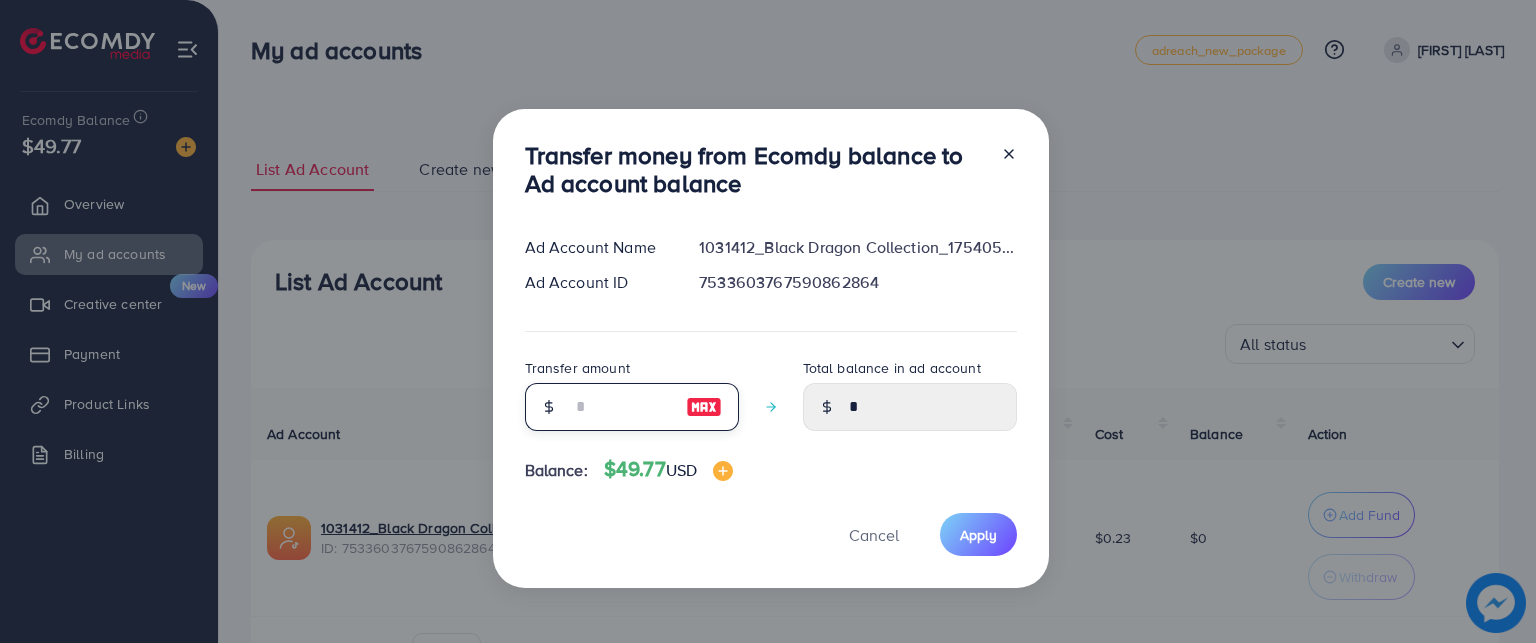click at bounding box center [621, 407] 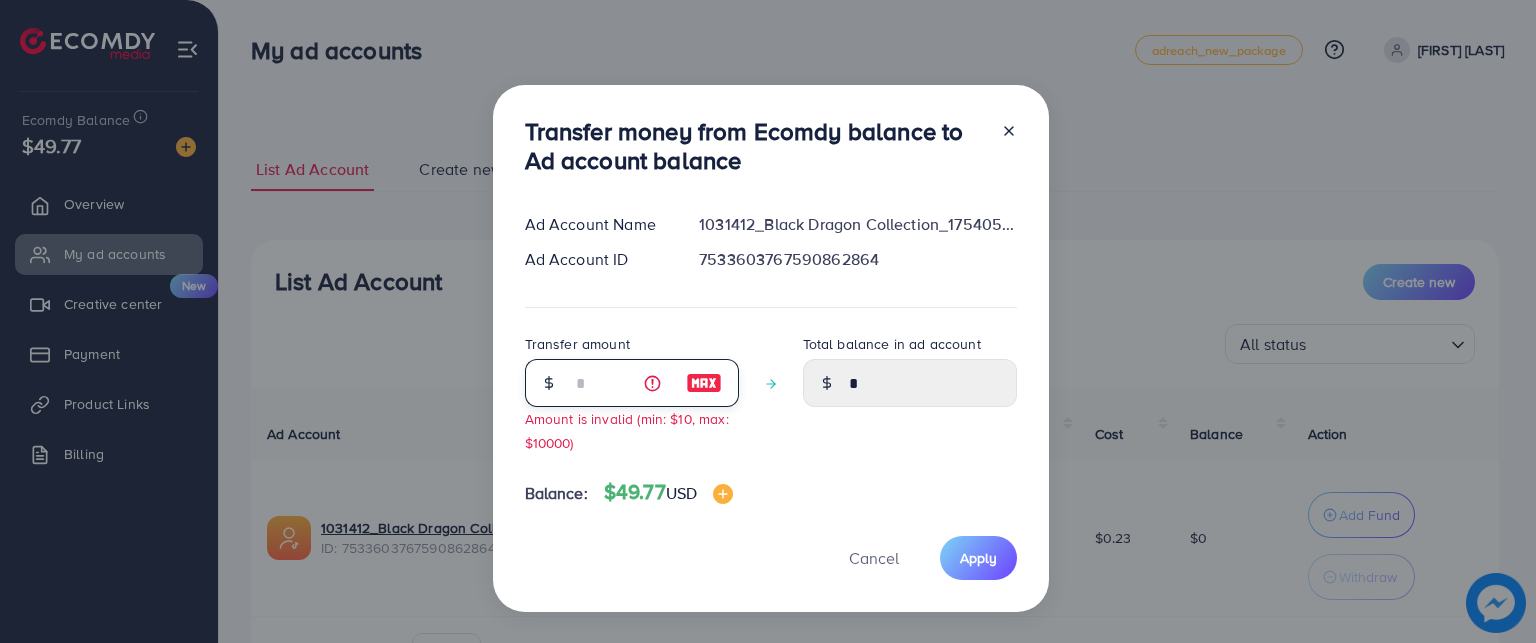 type on "****" 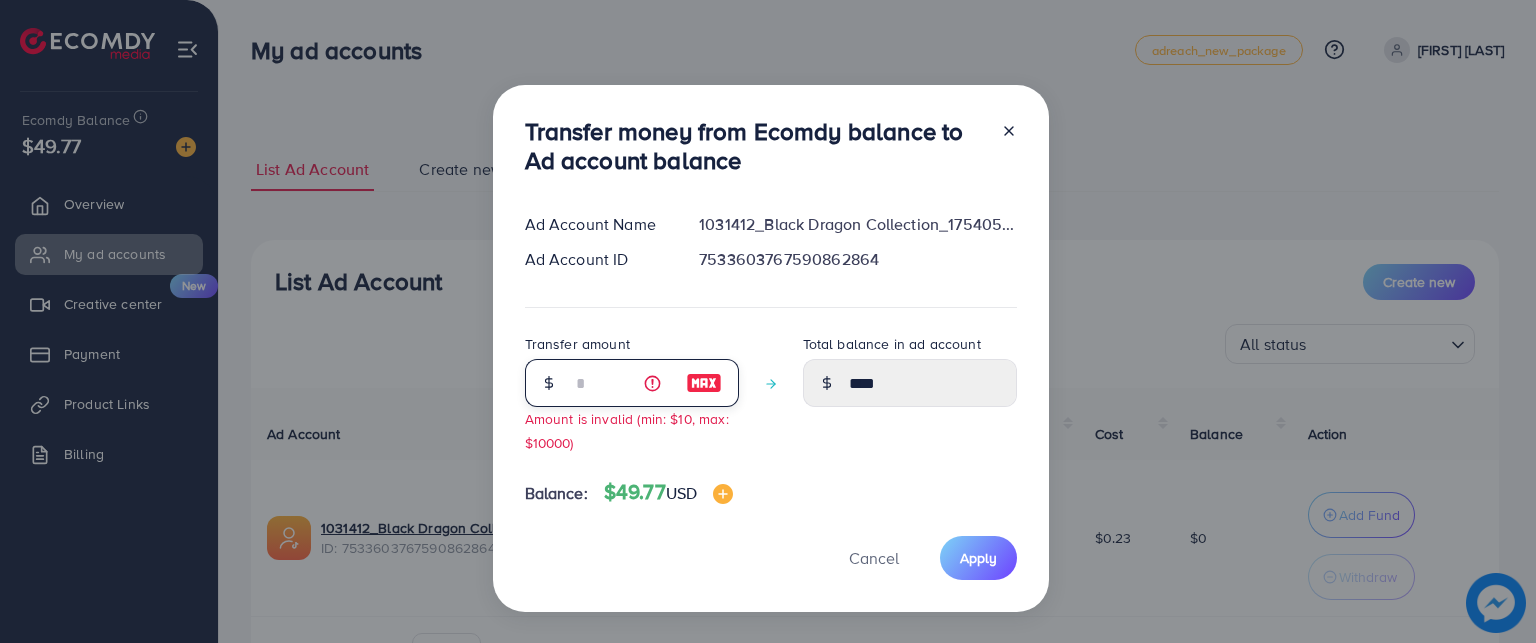type on "**" 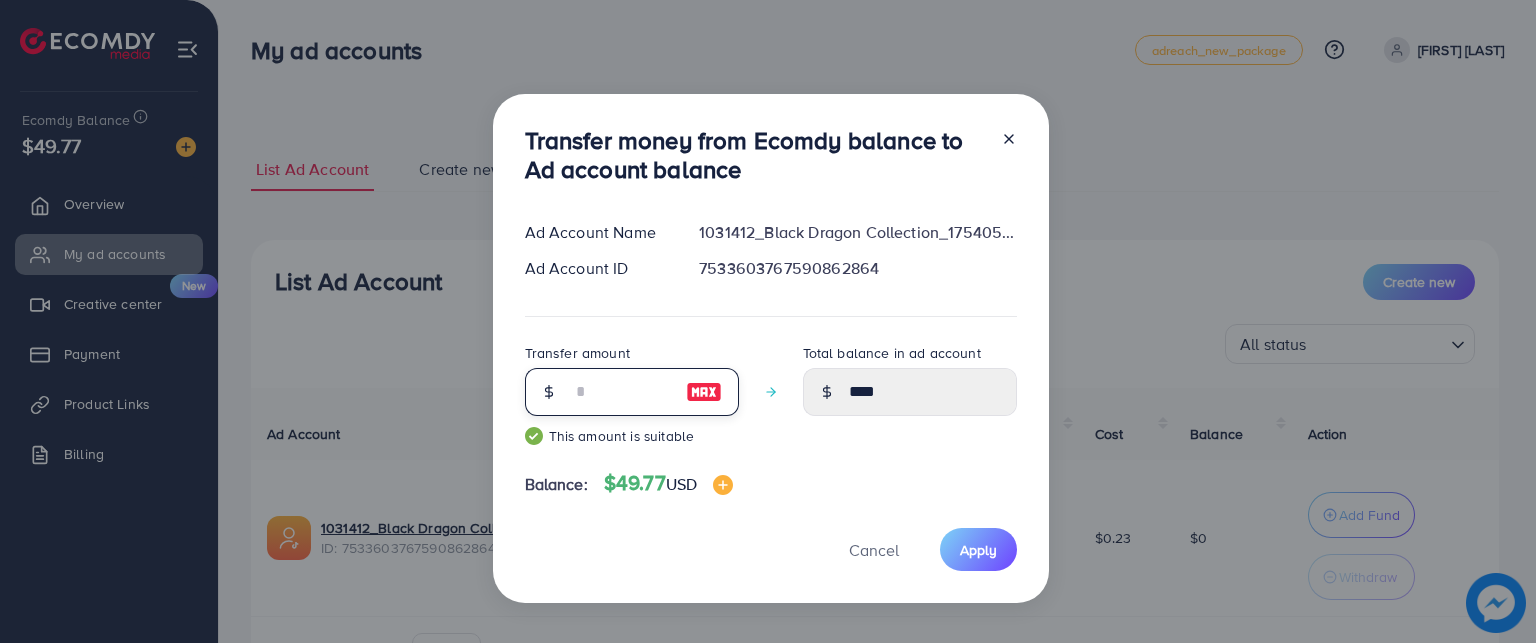 type on "*****" 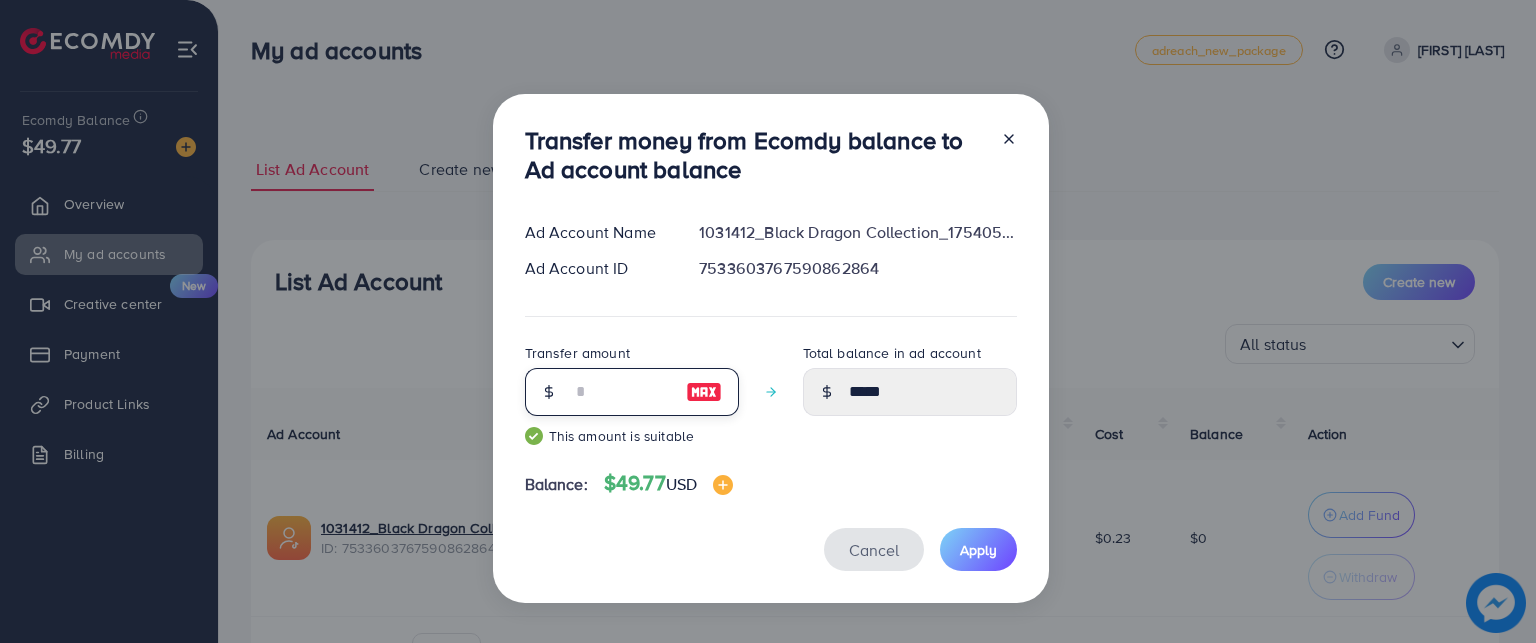type on "**" 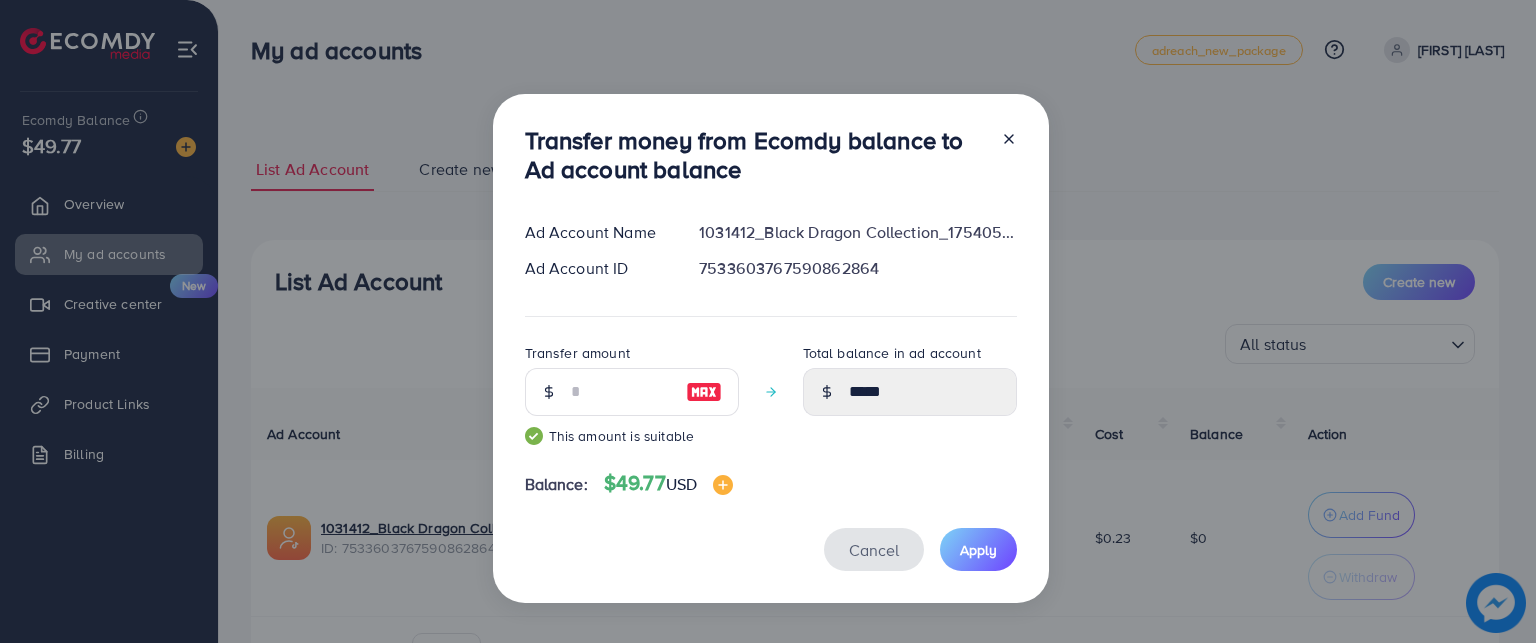 click on "Cancel" at bounding box center [874, 550] 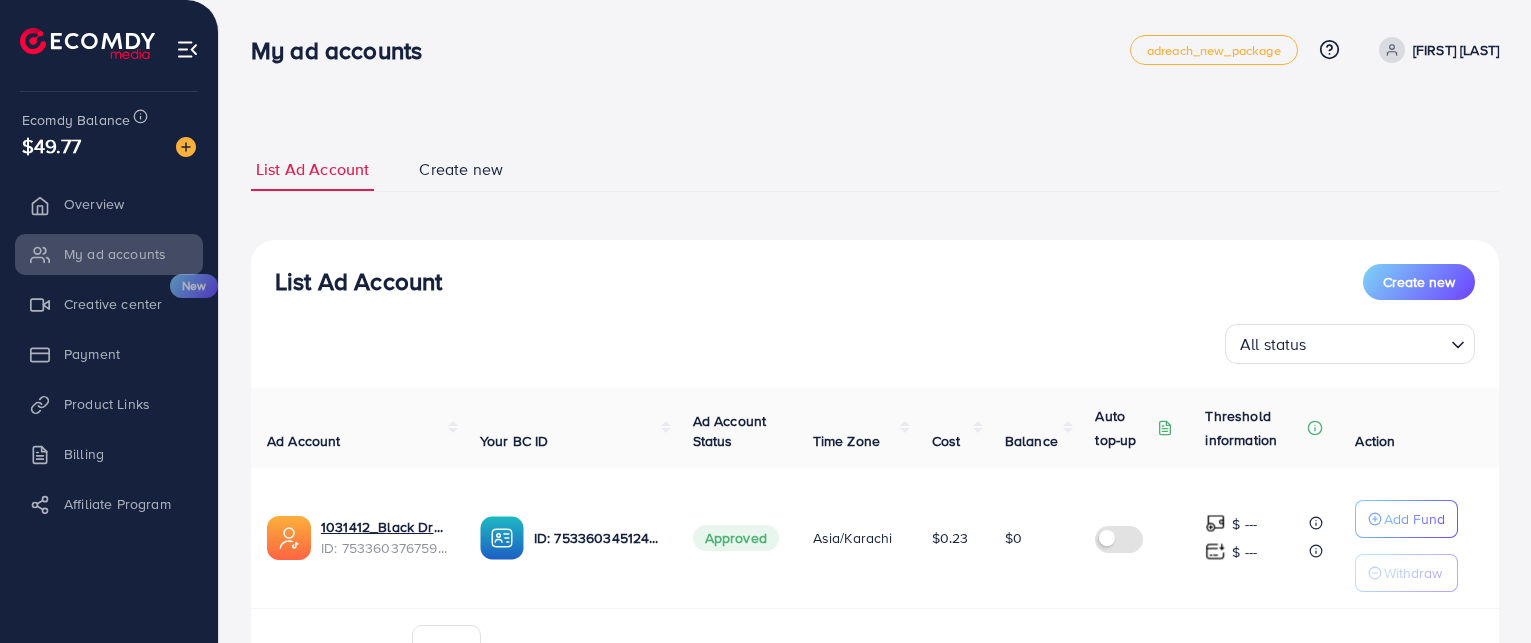 scroll, scrollTop: 0, scrollLeft: 0, axis: both 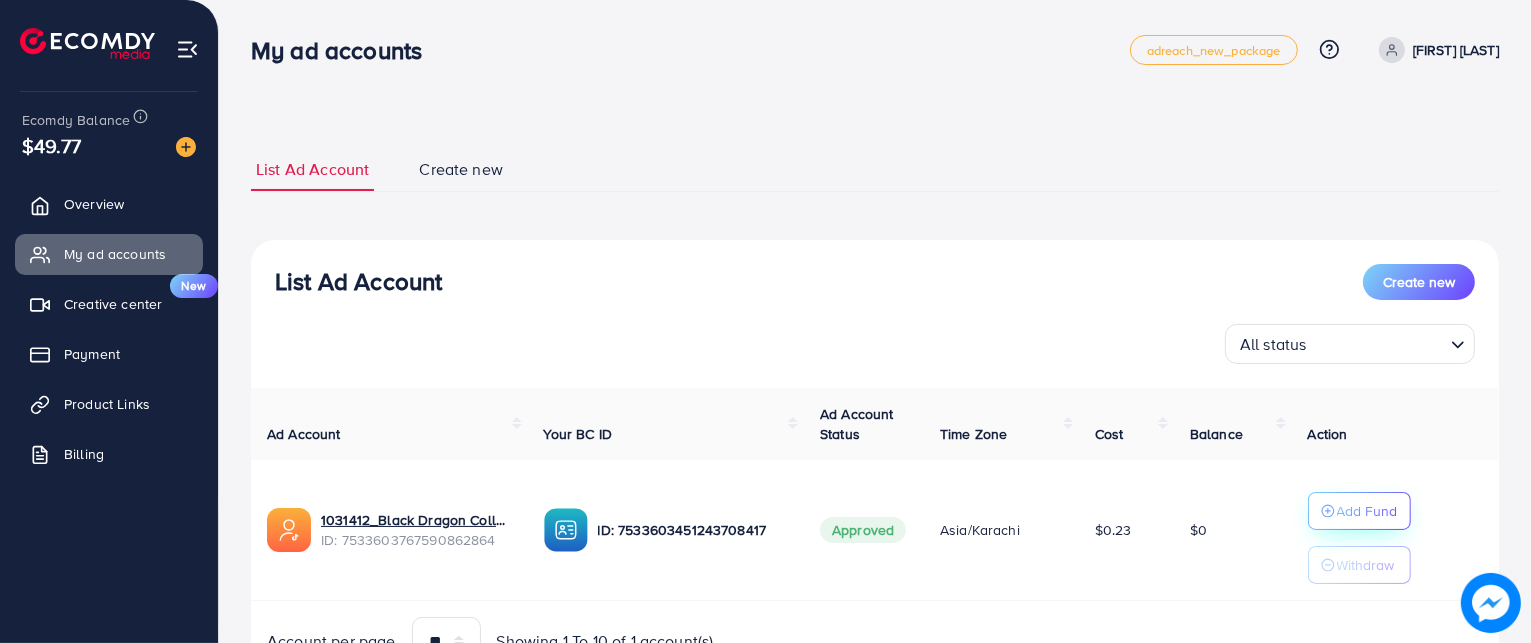 click on "Add Fund" at bounding box center (1367, 511) 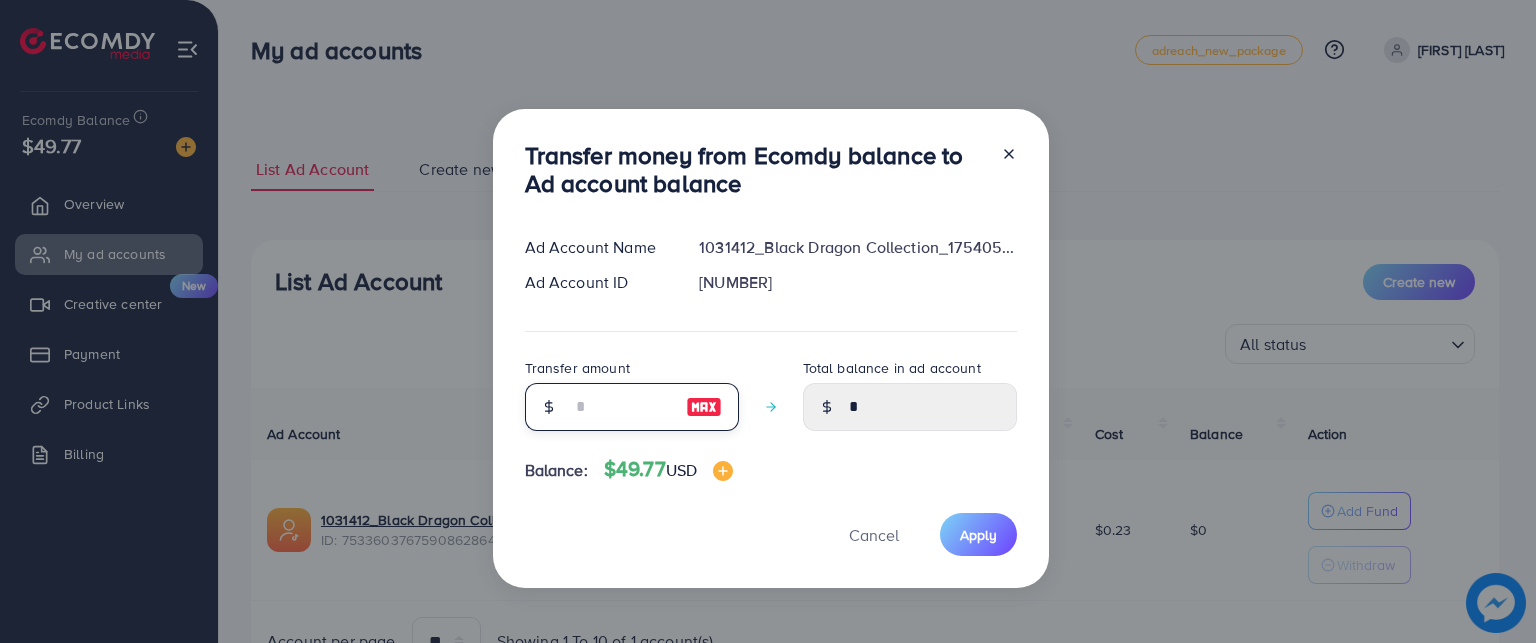 click at bounding box center (621, 407) 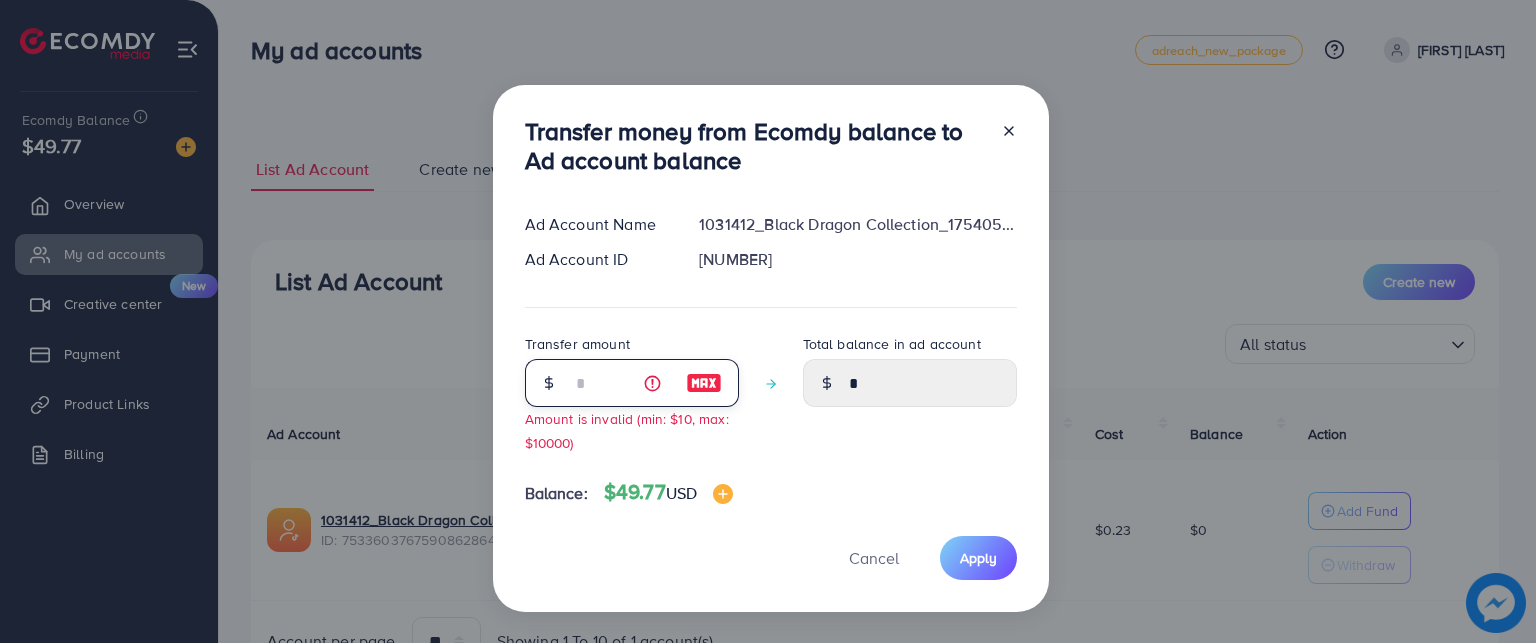 type on "****" 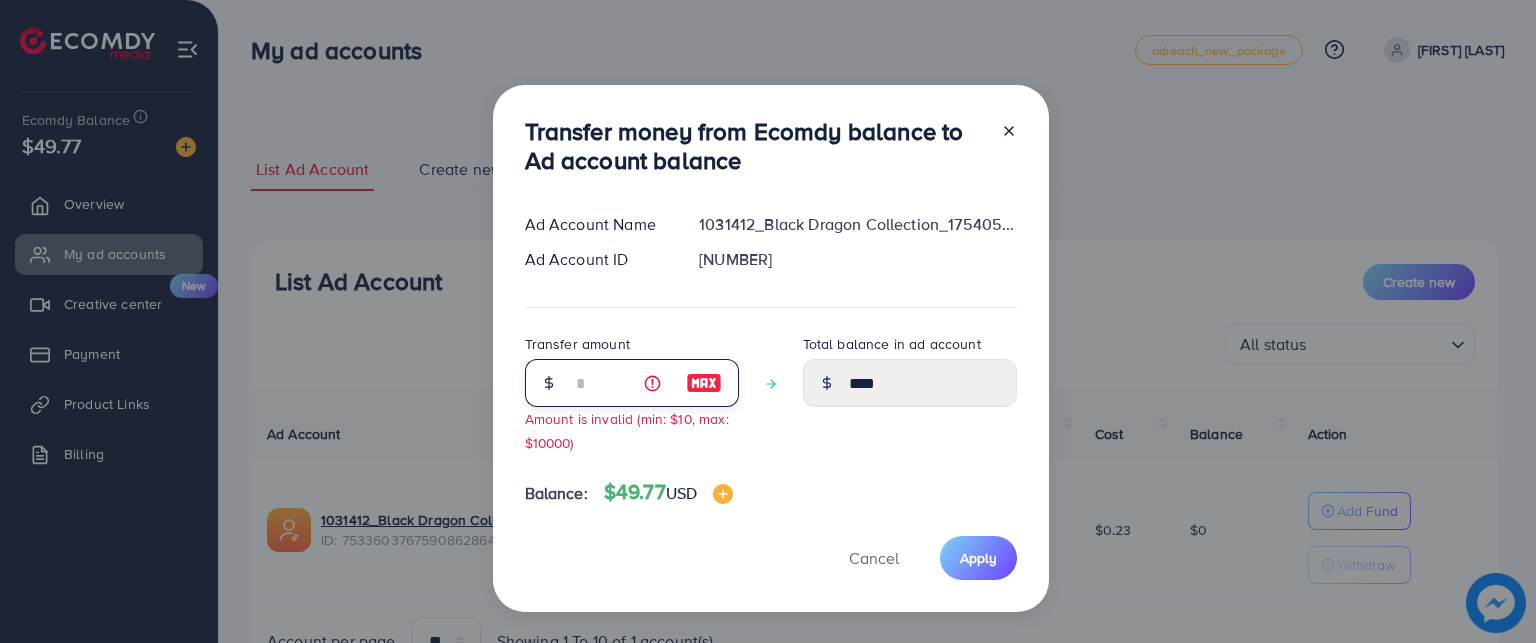 type on "**" 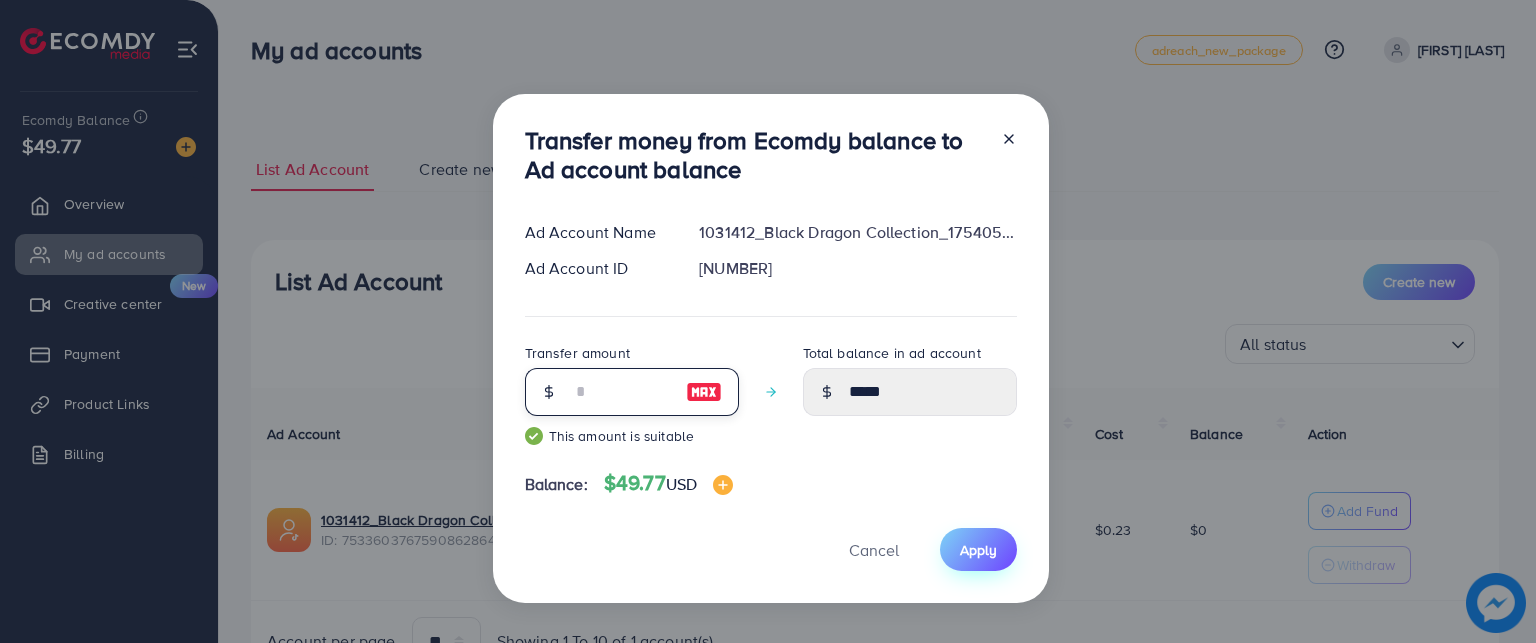 type on "**" 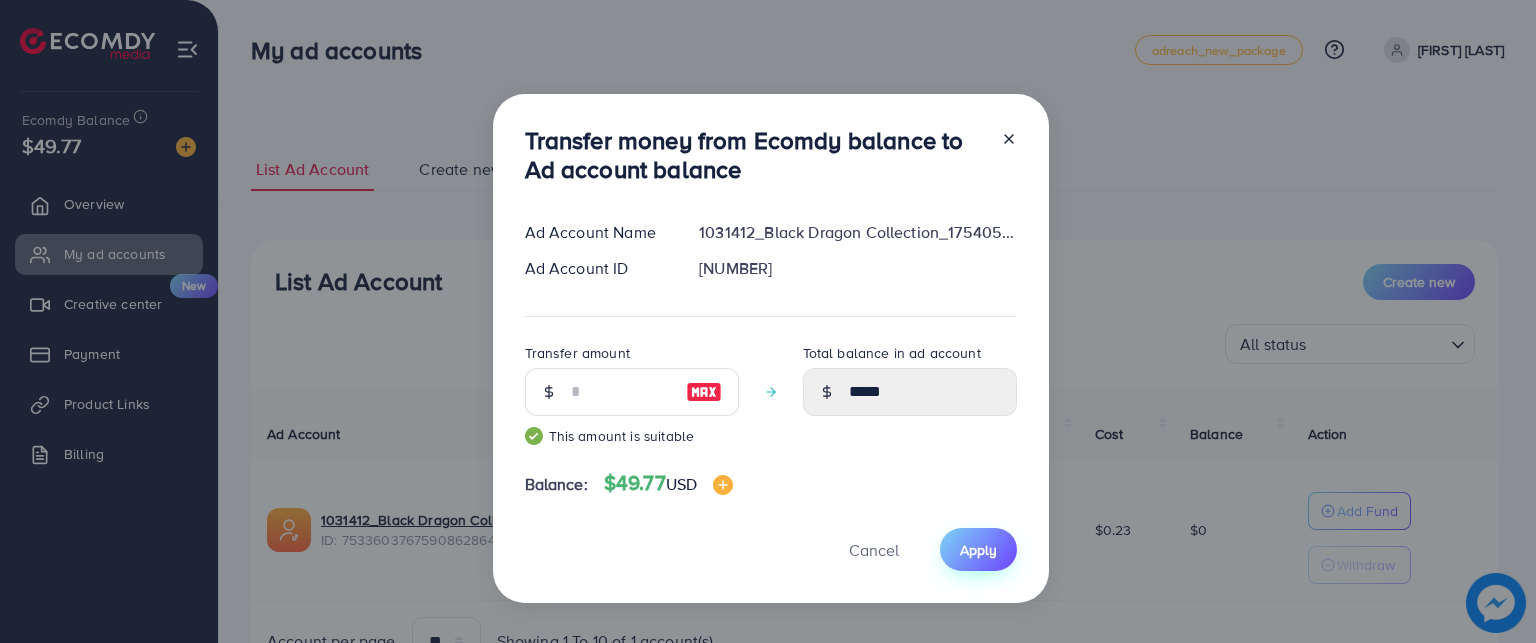 click on "Apply" at bounding box center [978, 550] 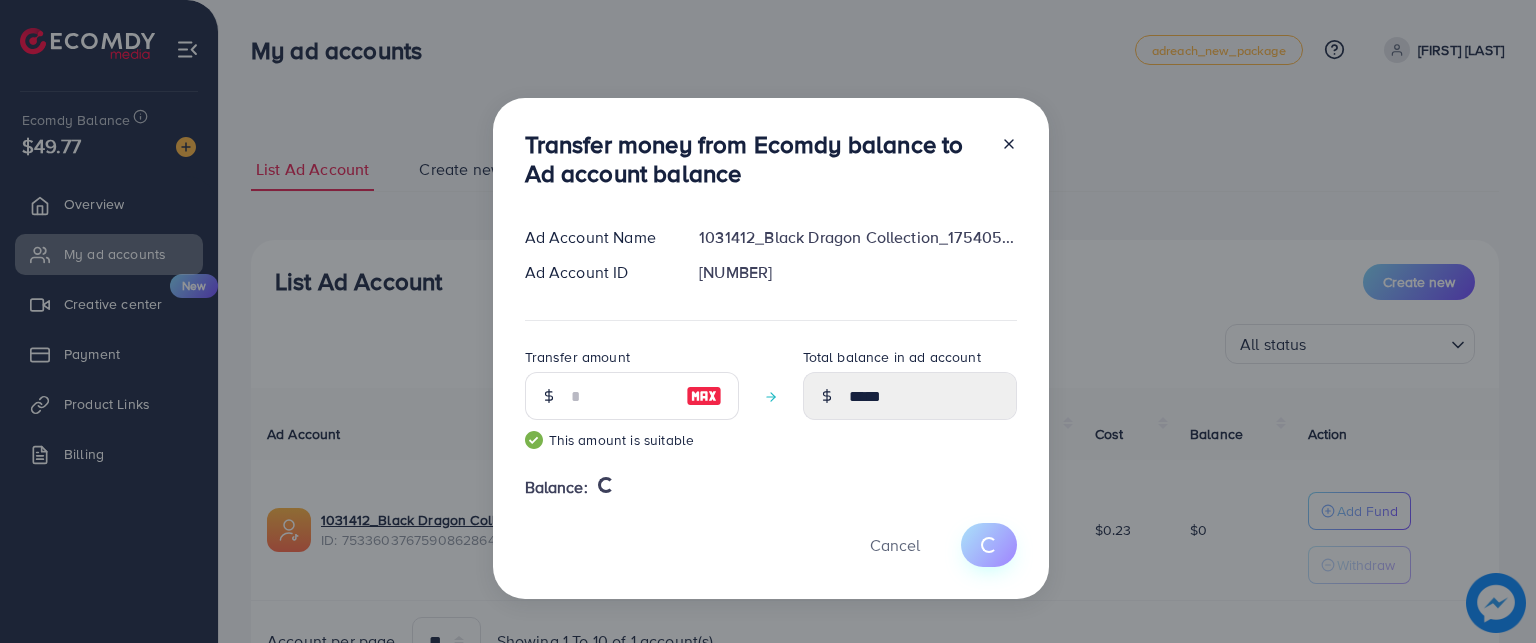type 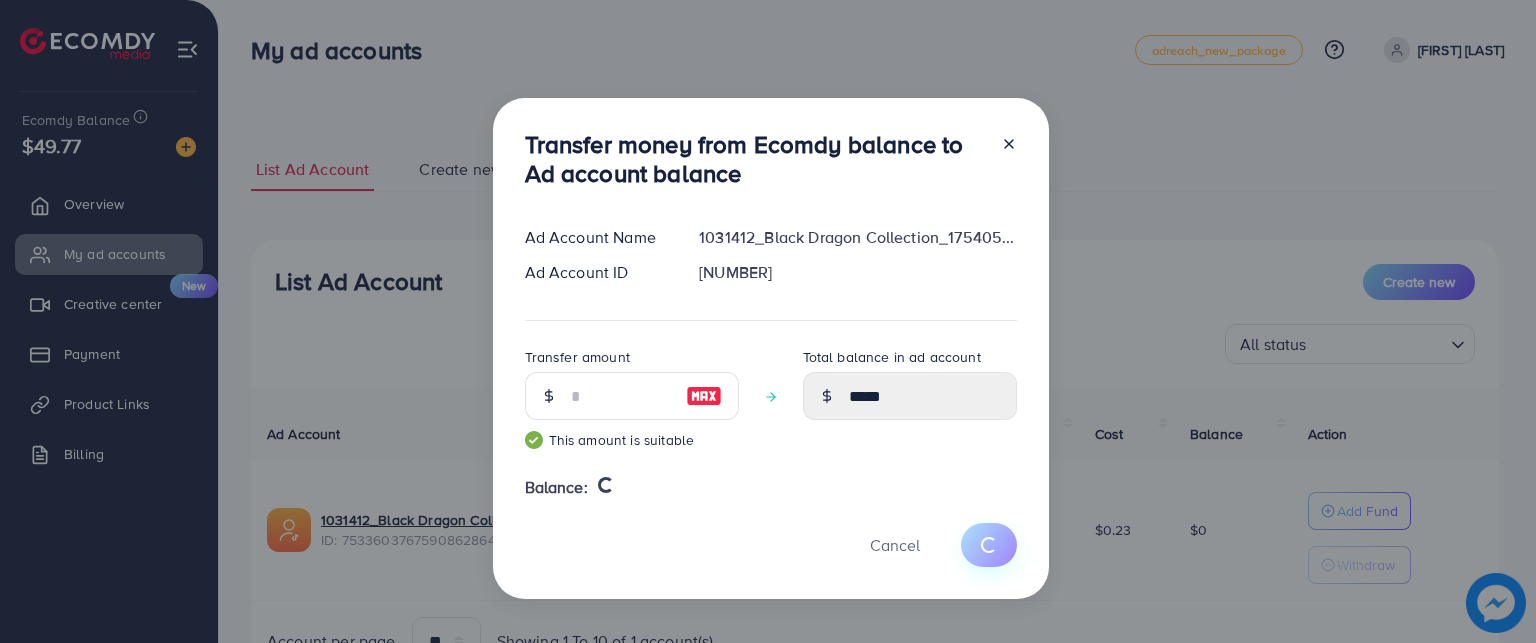 type on "*" 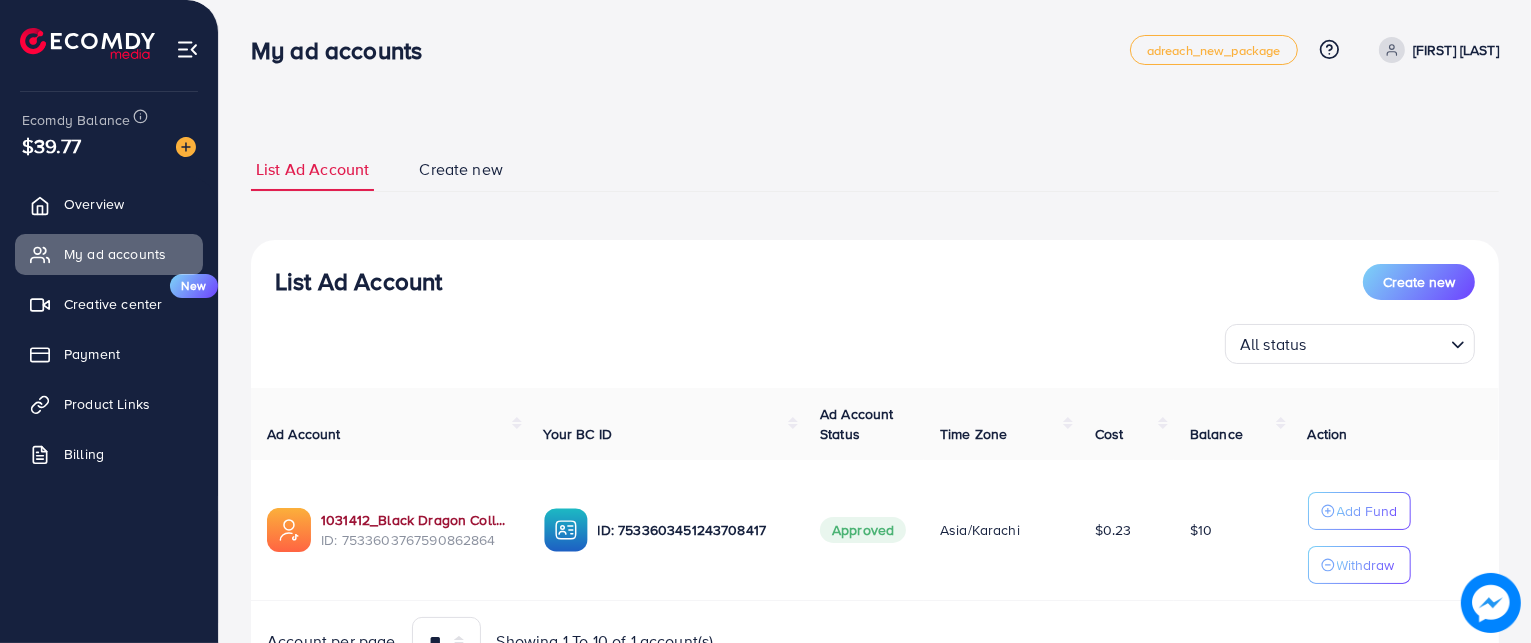 drag, startPoint x: 392, startPoint y: 507, endPoint x: 383, endPoint y: 519, distance: 15 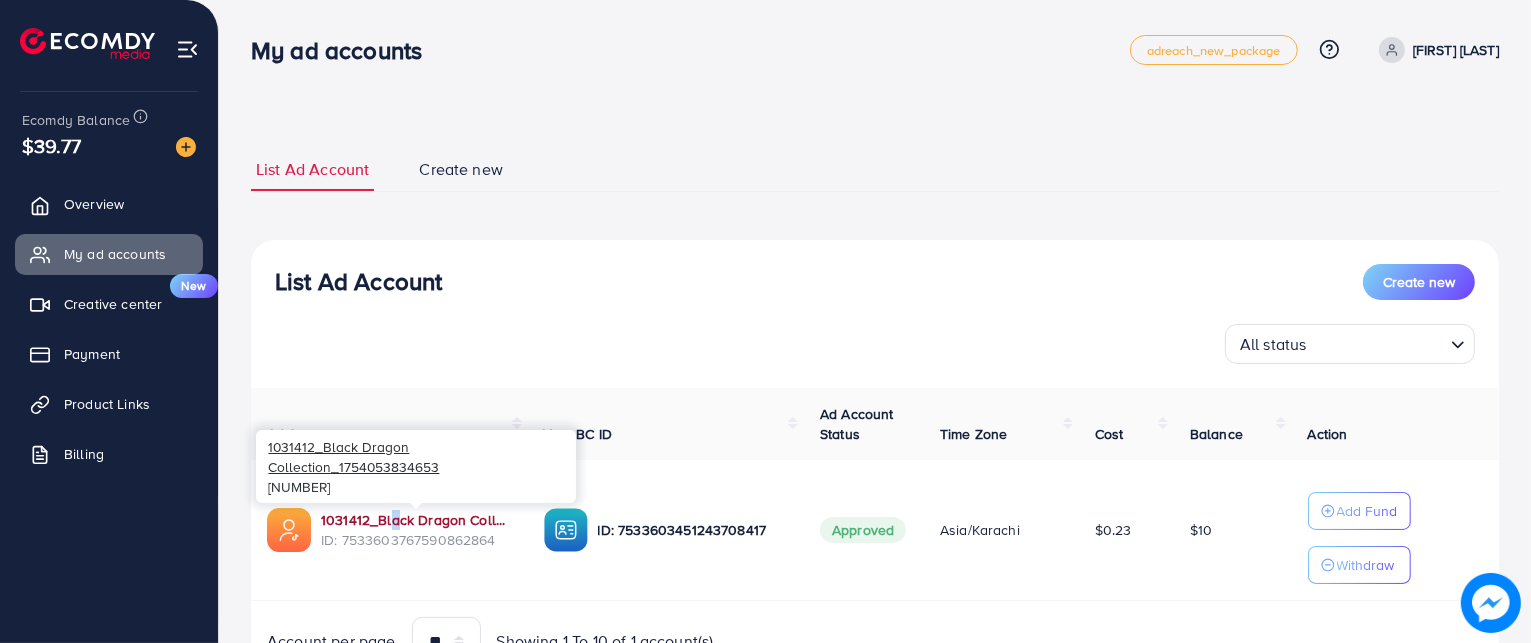 click on "1031412_Black Dragon Collection_1754053834653" at bounding box center (416, 520) 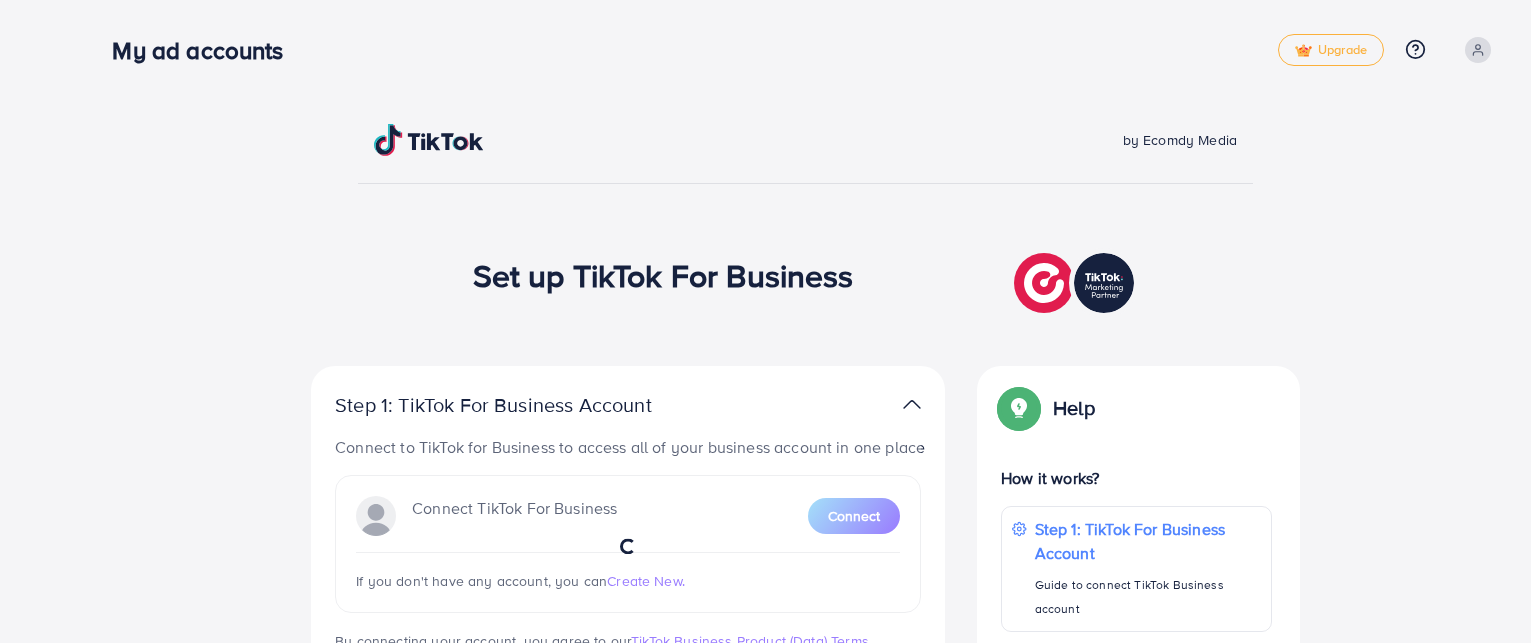 scroll, scrollTop: 0, scrollLeft: 0, axis: both 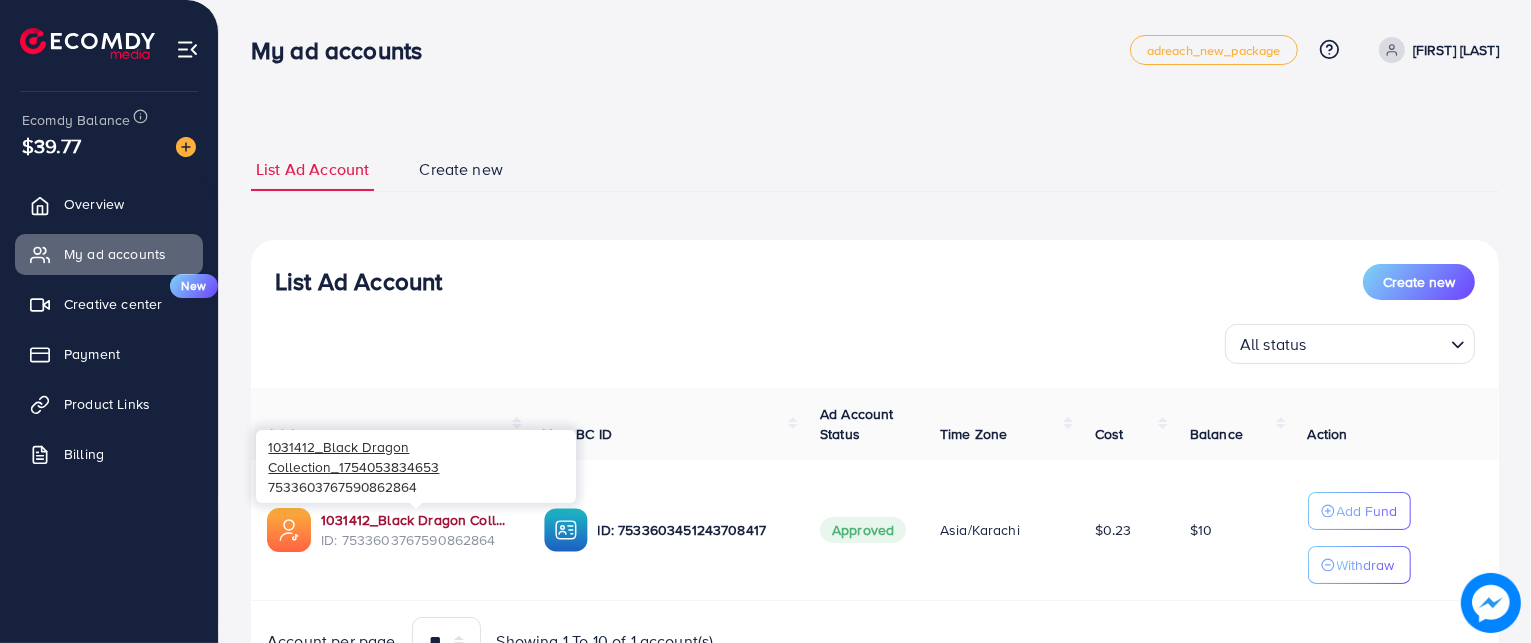 click on "1031412_Black Dragon Collection_1754053834653" at bounding box center (416, 520) 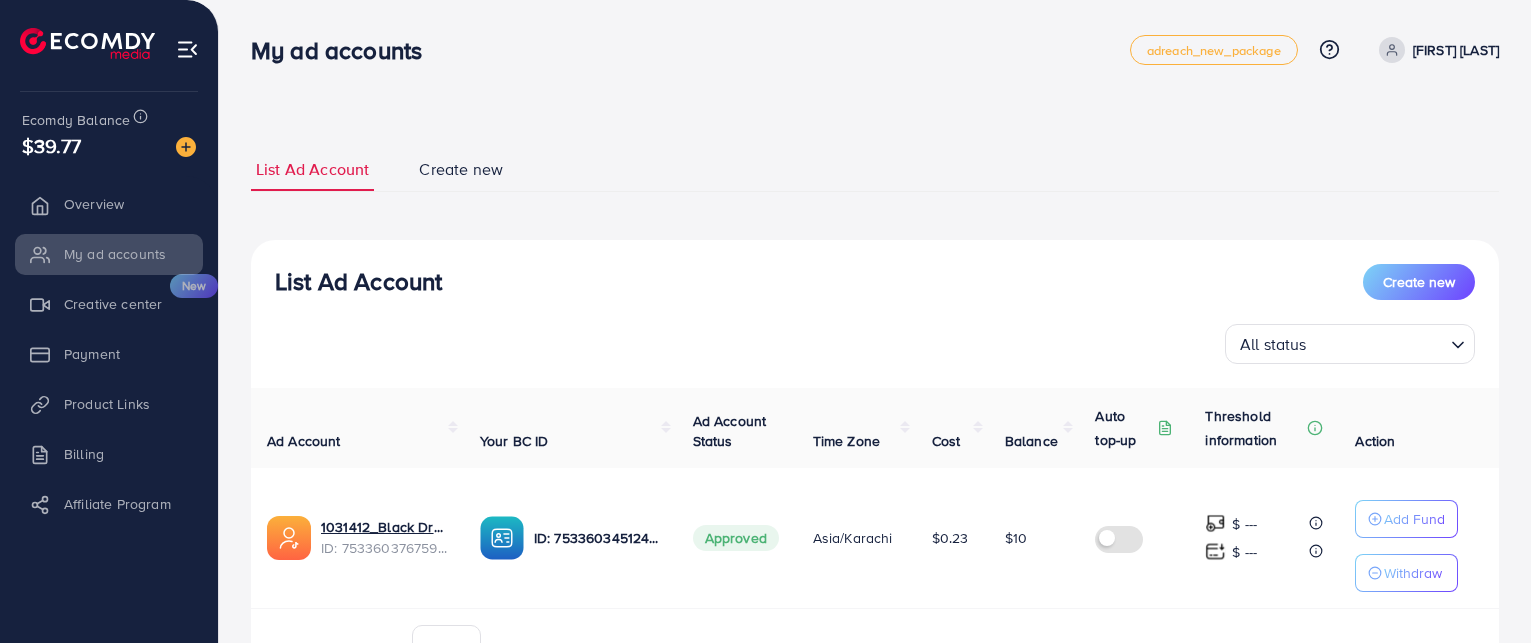 scroll, scrollTop: 0, scrollLeft: 0, axis: both 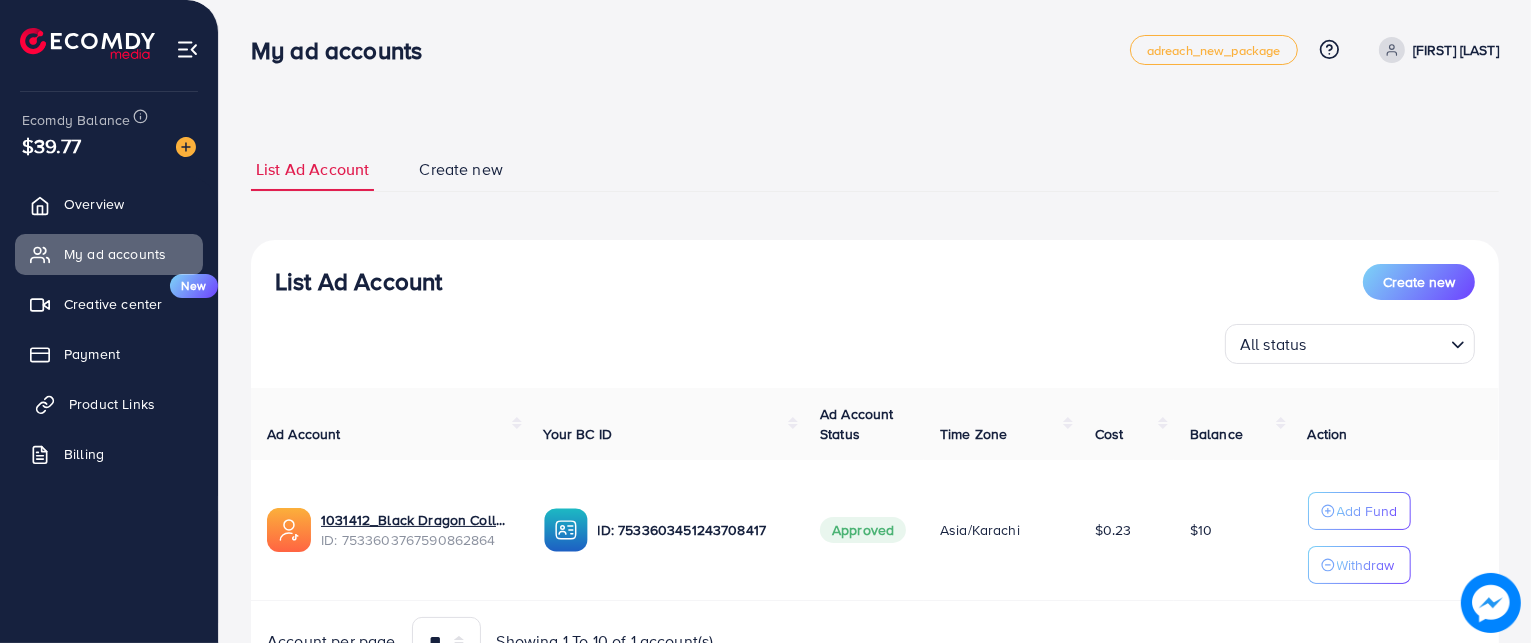 click on "Product Links" at bounding box center (109, 404) 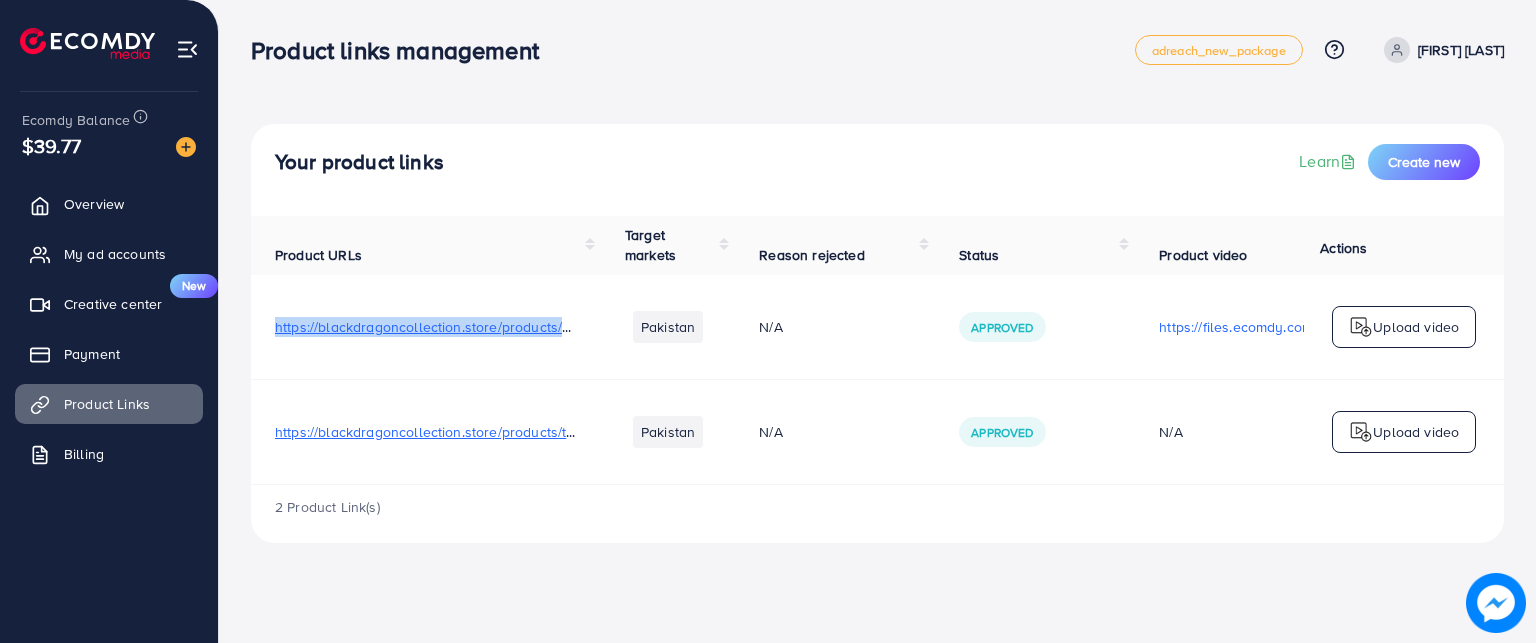 drag, startPoint x: 270, startPoint y: 323, endPoint x: 631, endPoint y: 331, distance: 361.08862 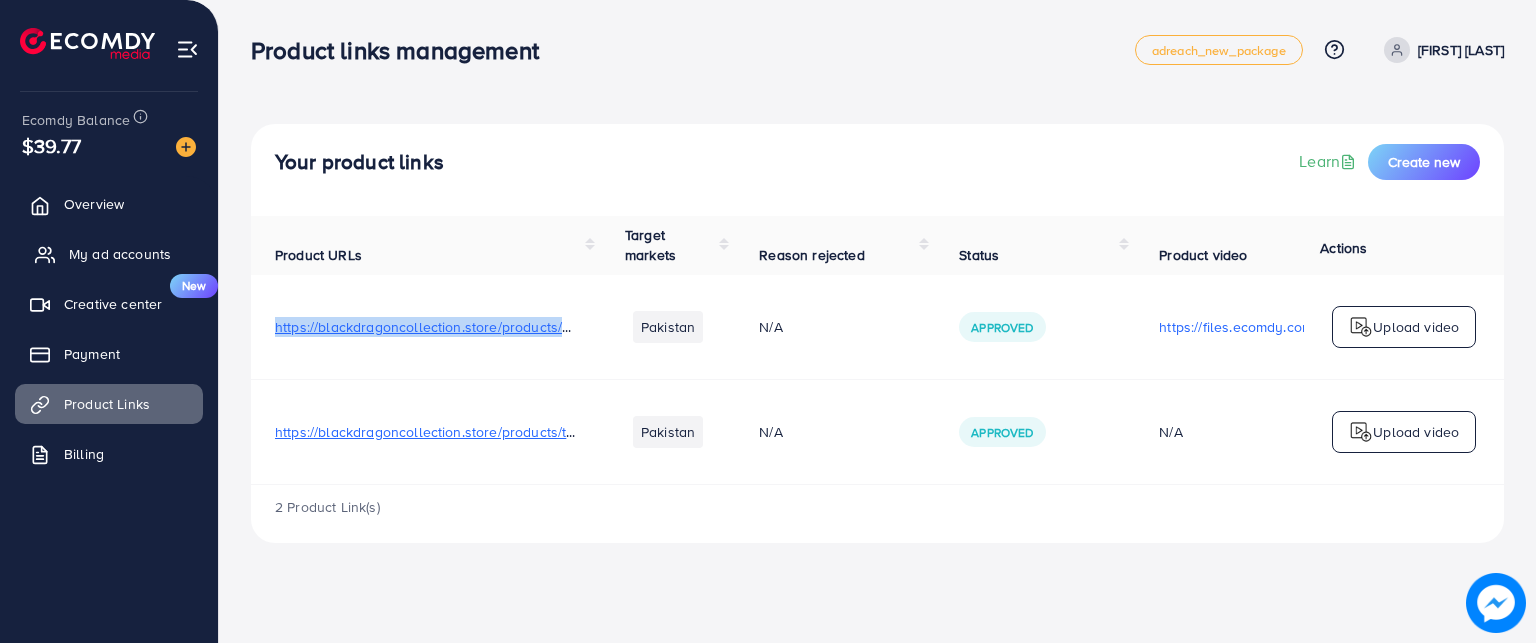 click on "My ad accounts" at bounding box center (120, 254) 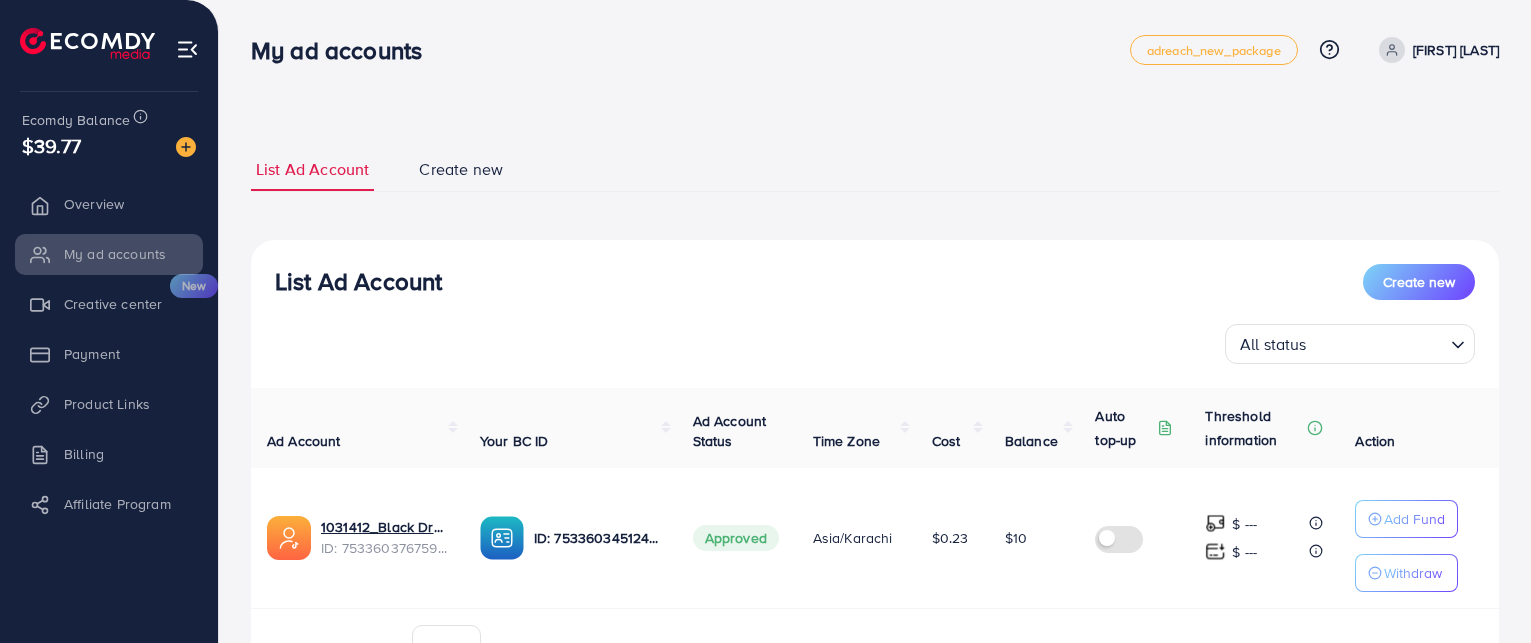scroll, scrollTop: 0, scrollLeft: 0, axis: both 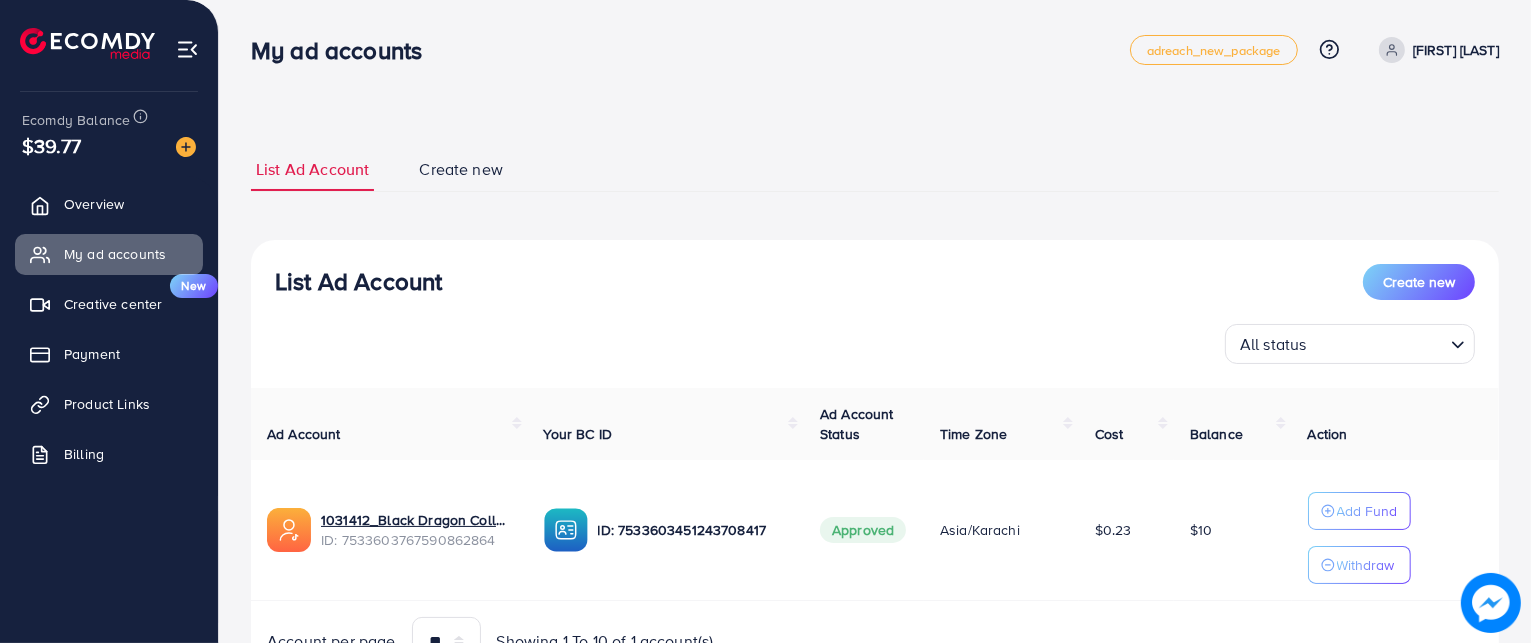 click on "[FIRST] [LAST]" at bounding box center [1456, 50] 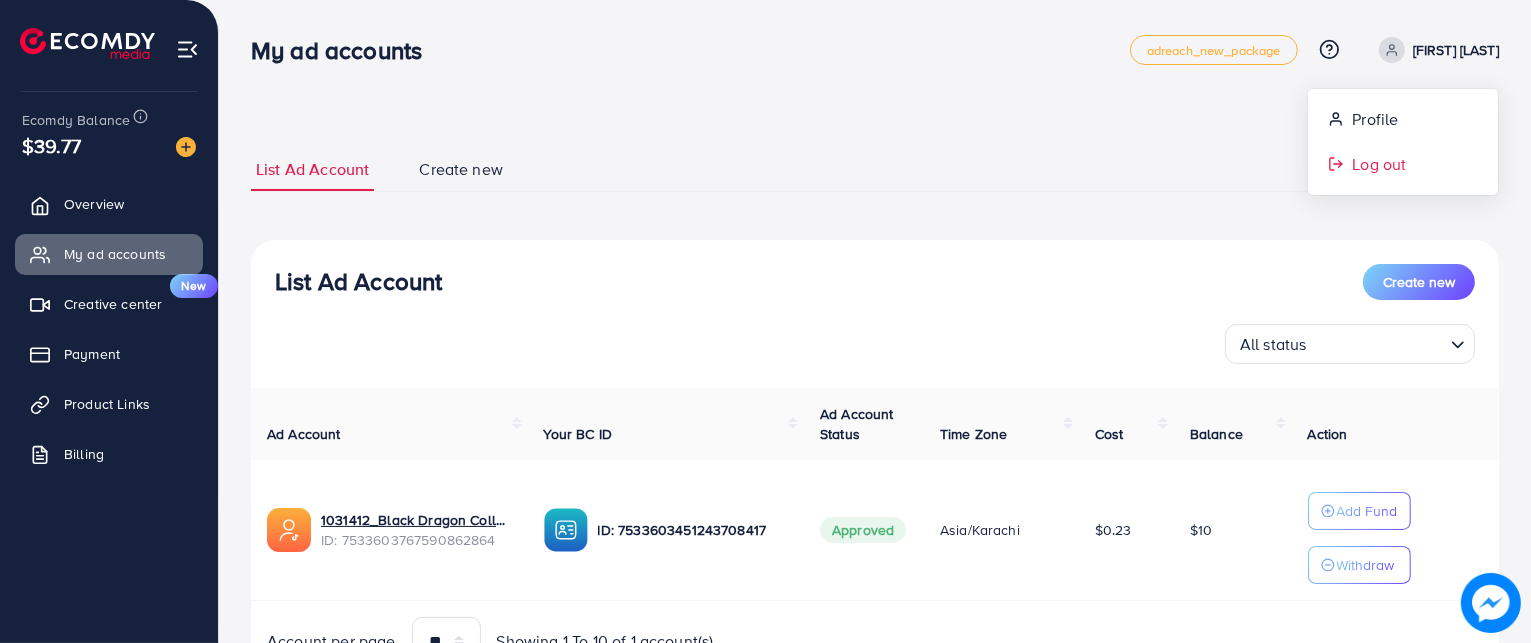 click on "Log out" at bounding box center [1379, 164] 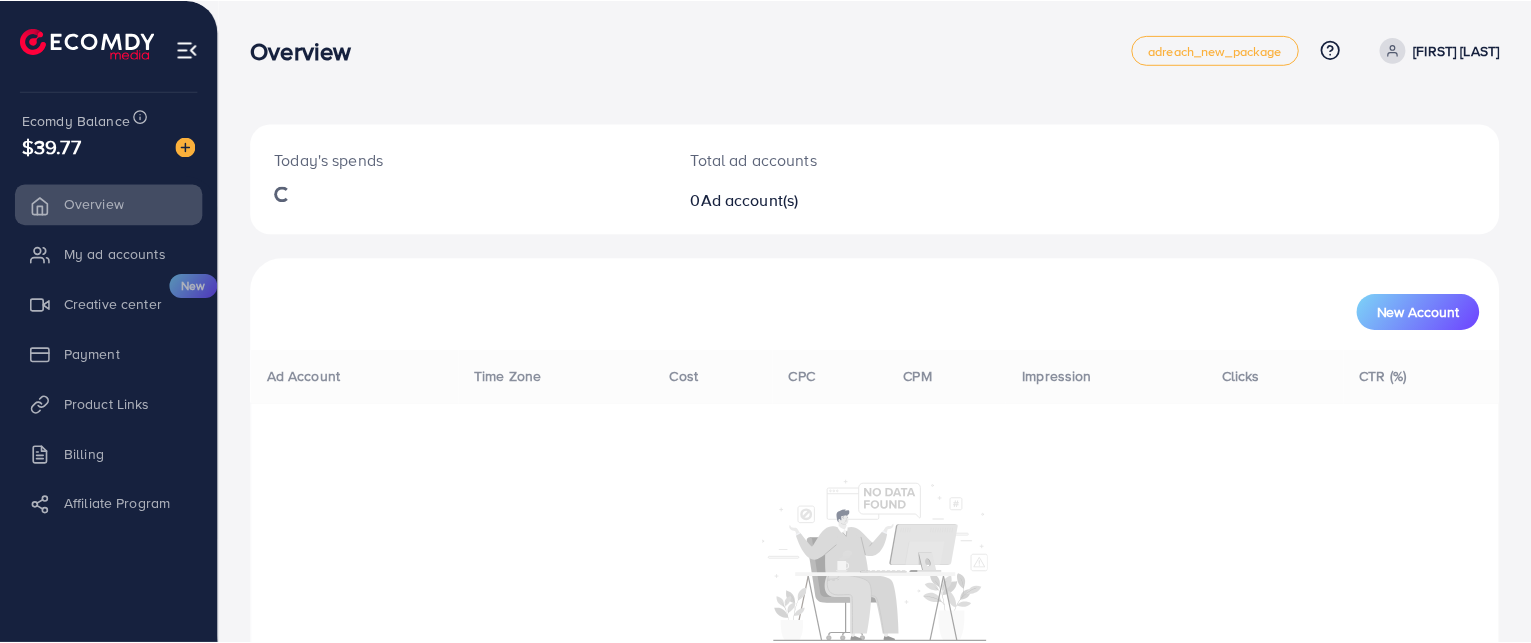 scroll, scrollTop: 0, scrollLeft: 0, axis: both 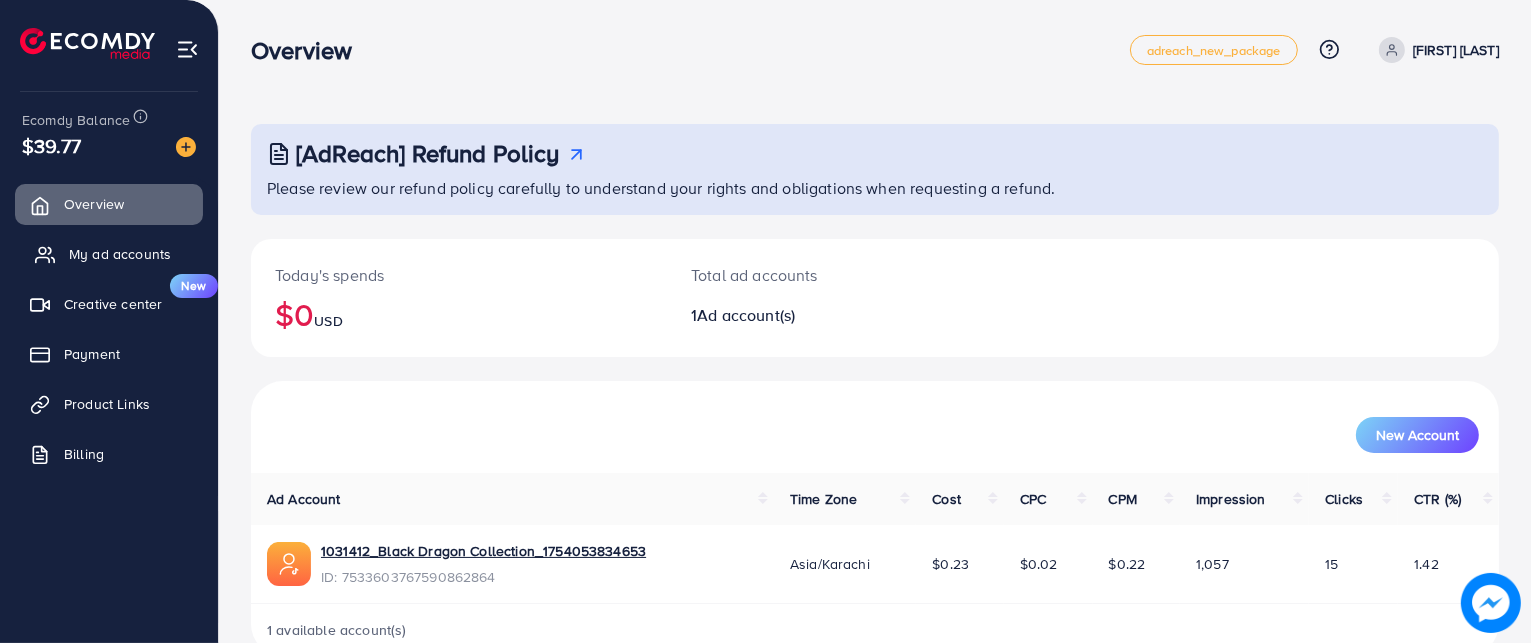 click on "My ad accounts" at bounding box center (120, 254) 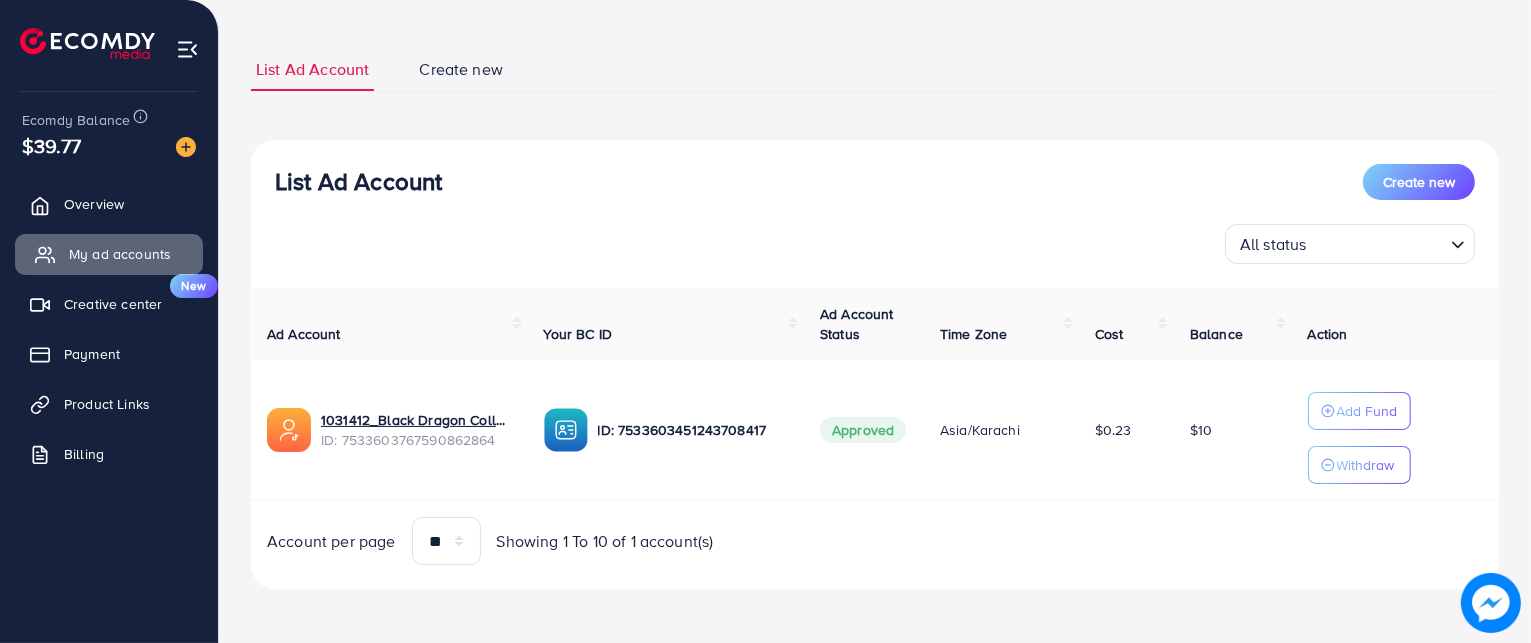 scroll, scrollTop: 100, scrollLeft: 0, axis: vertical 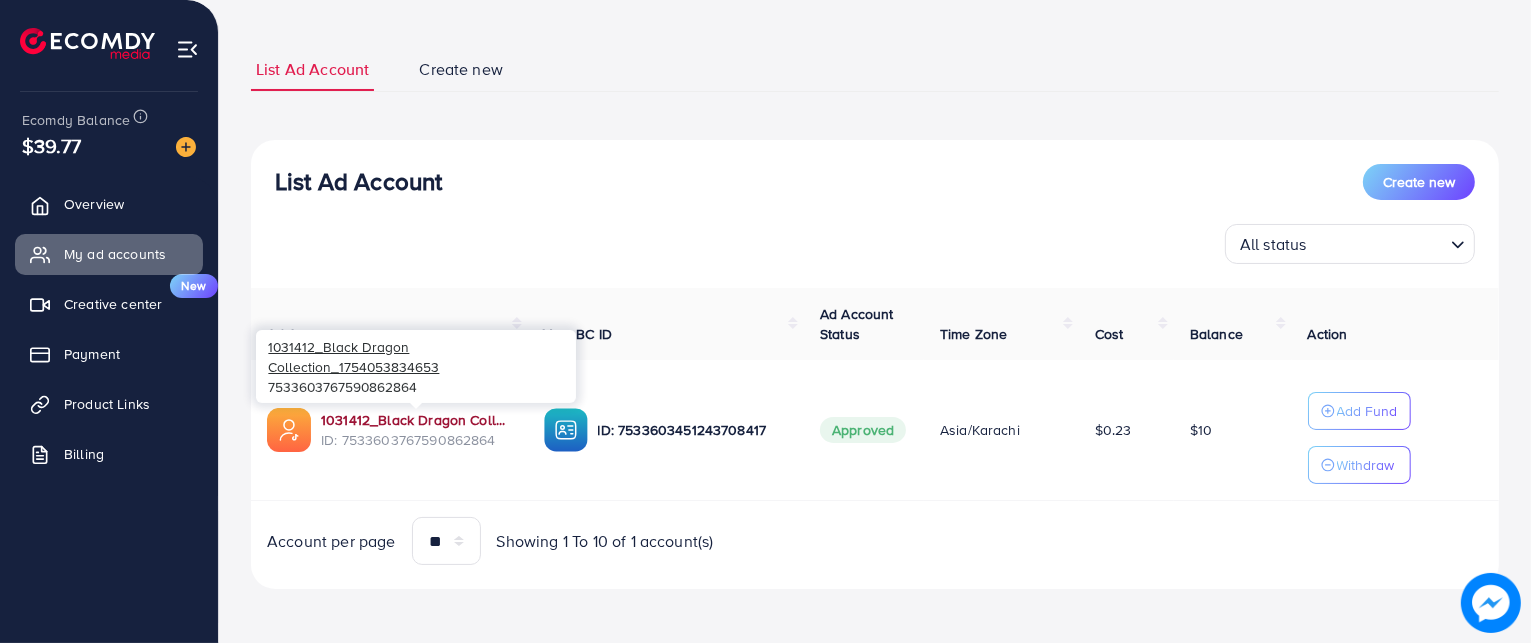 click on "1031412_Black Dragon Collection_1754053834653" at bounding box center [416, 420] 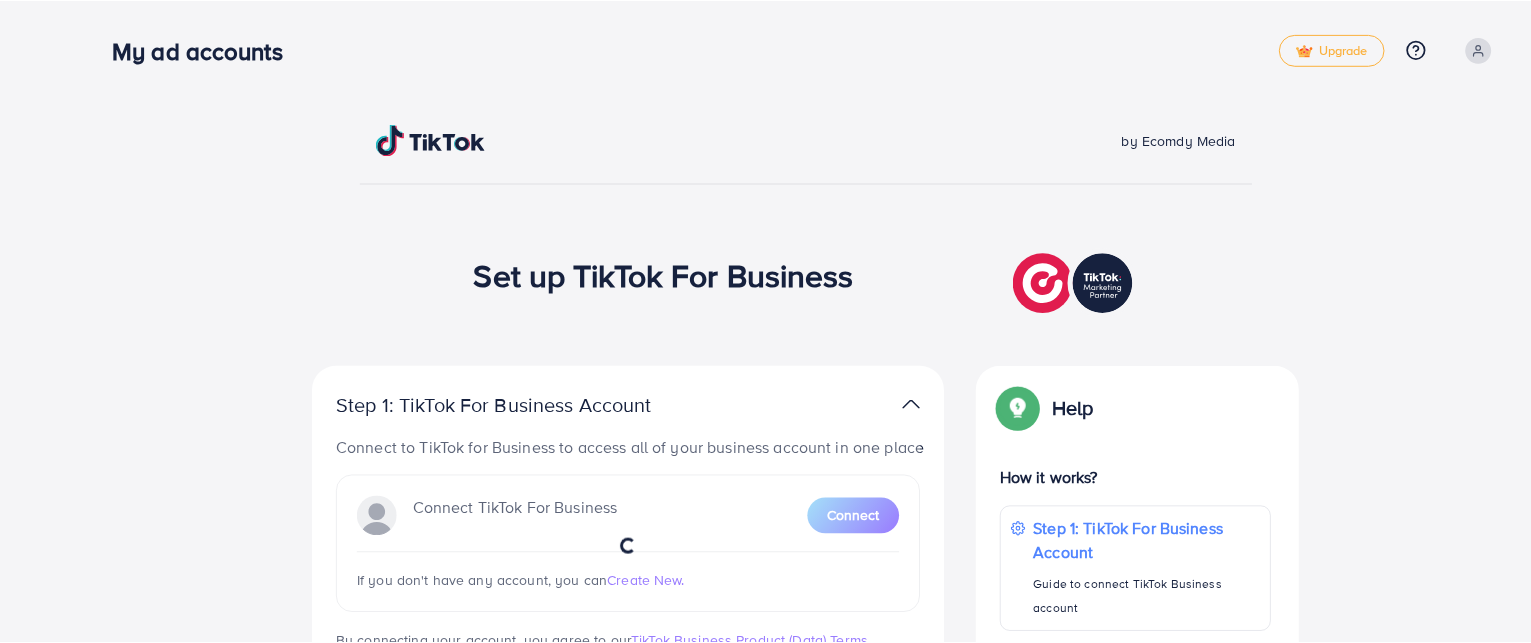 scroll, scrollTop: 0, scrollLeft: 0, axis: both 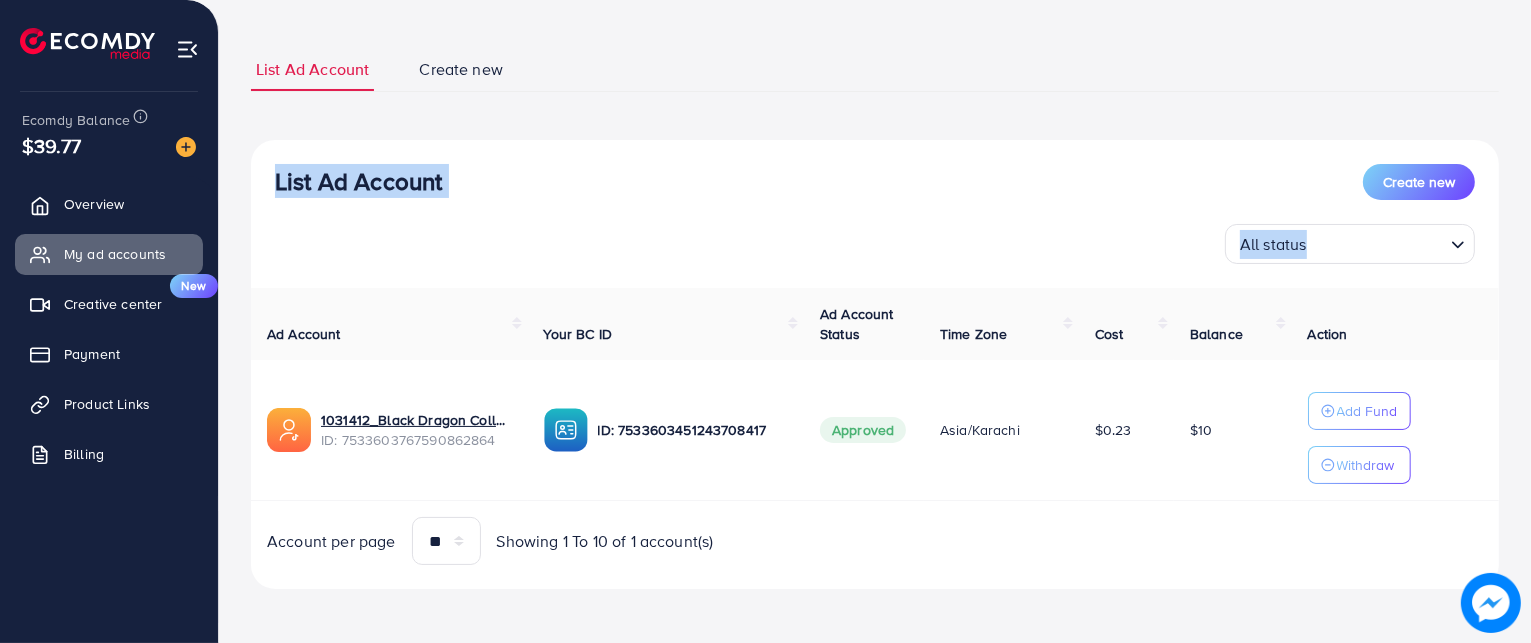 drag, startPoint x: 1530, startPoint y: 253, endPoint x: 1535, endPoint y: 20, distance: 233.05363 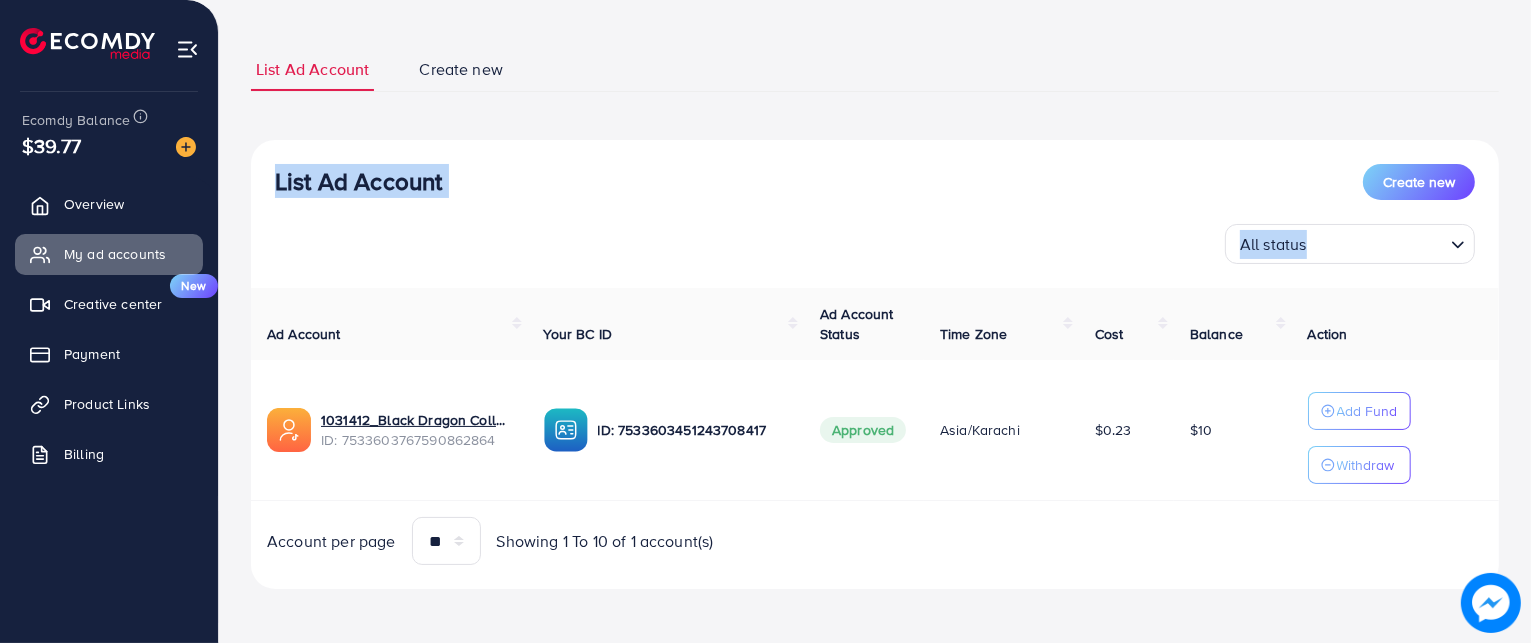 click on "List Ad Account Create new  List Ad Account   Create new
All status
Loading...                   Ad Account Your BC ID Ad Account Status Time Zone Cost Balance Action            1031412_Black Dragon Collection_1754053834653  ID: 7533603767590862864 ID: 7533603451243708417  Approved   Asia/Karachi   $0.23   $10   Add Fund   Withdraw           Account per page  ** ** ** ***  Showing 1 To 10 of 1 account(s)   Step 1: TikTok For Business Account   Connect to TikTok for Business to access all of your business account in one place   user5597246128382   User ID: 7533602261202387975   By connecting your account, you agree to our   TikTok Business Product (Data) Terms   Step 2: TikTok For Business Center   Business Center is a powerful business management tool that lets organizations   Black Dragon Collection   User ID: 7533603451243708417  You can only generate up to 3 BC  + Create New   Step 3: TikTok Ad Account   Create a TikTok Ad account  Business Center name Account Name ***" at bounding box center [875, 318] 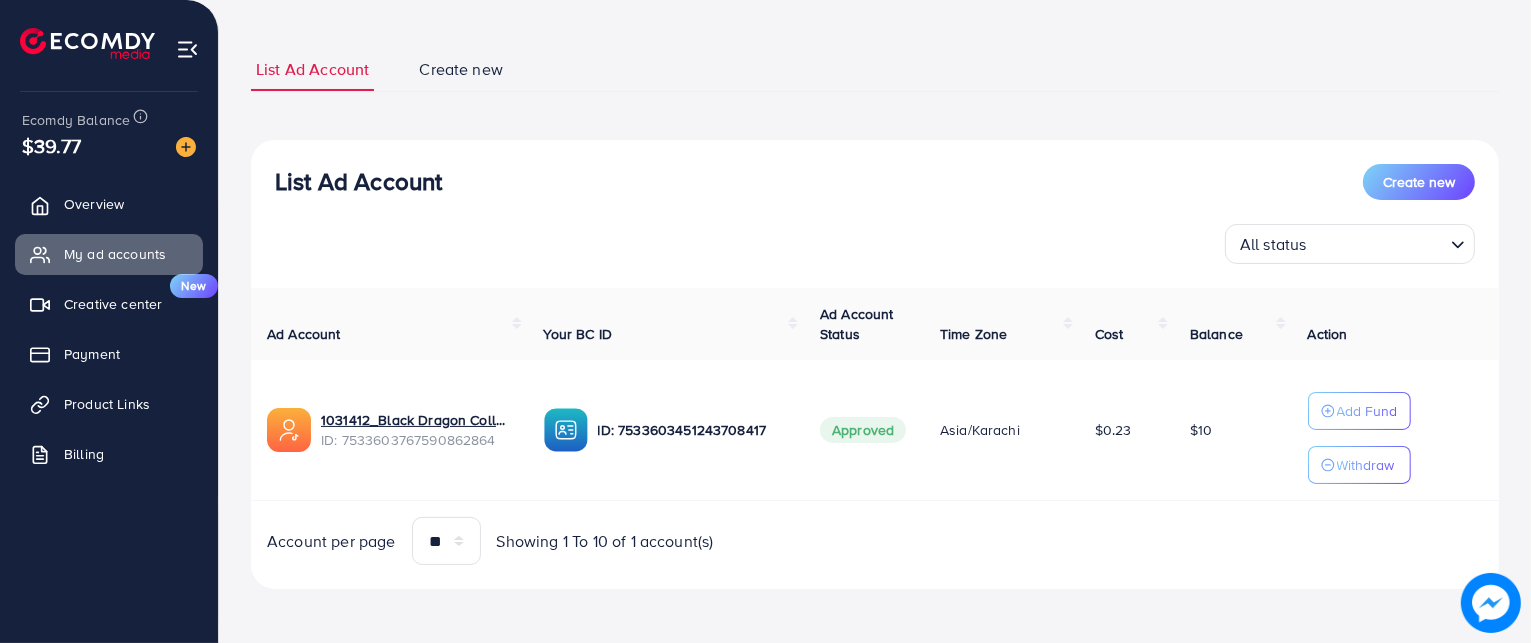 scroll, scrollTop: 0, scrollLeft: 0, axis: both 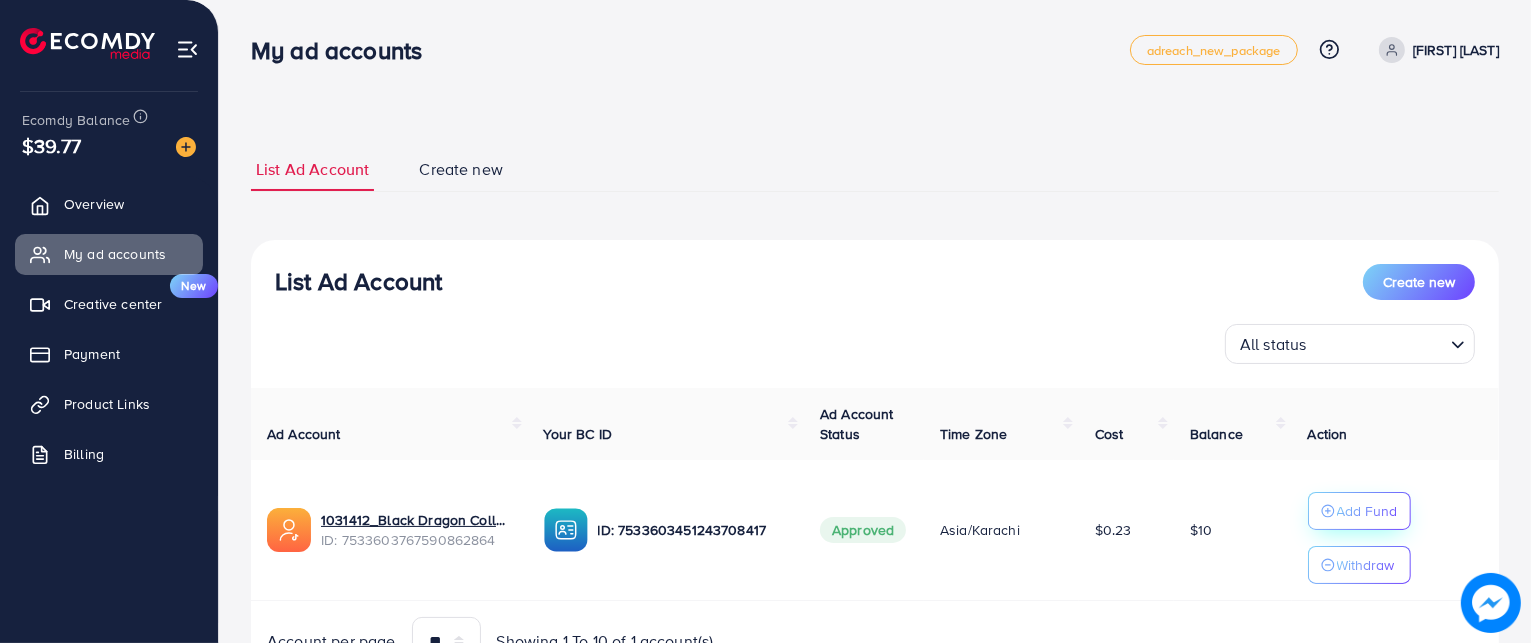 click on "Add Fund" at bounding box center (1367, 511) 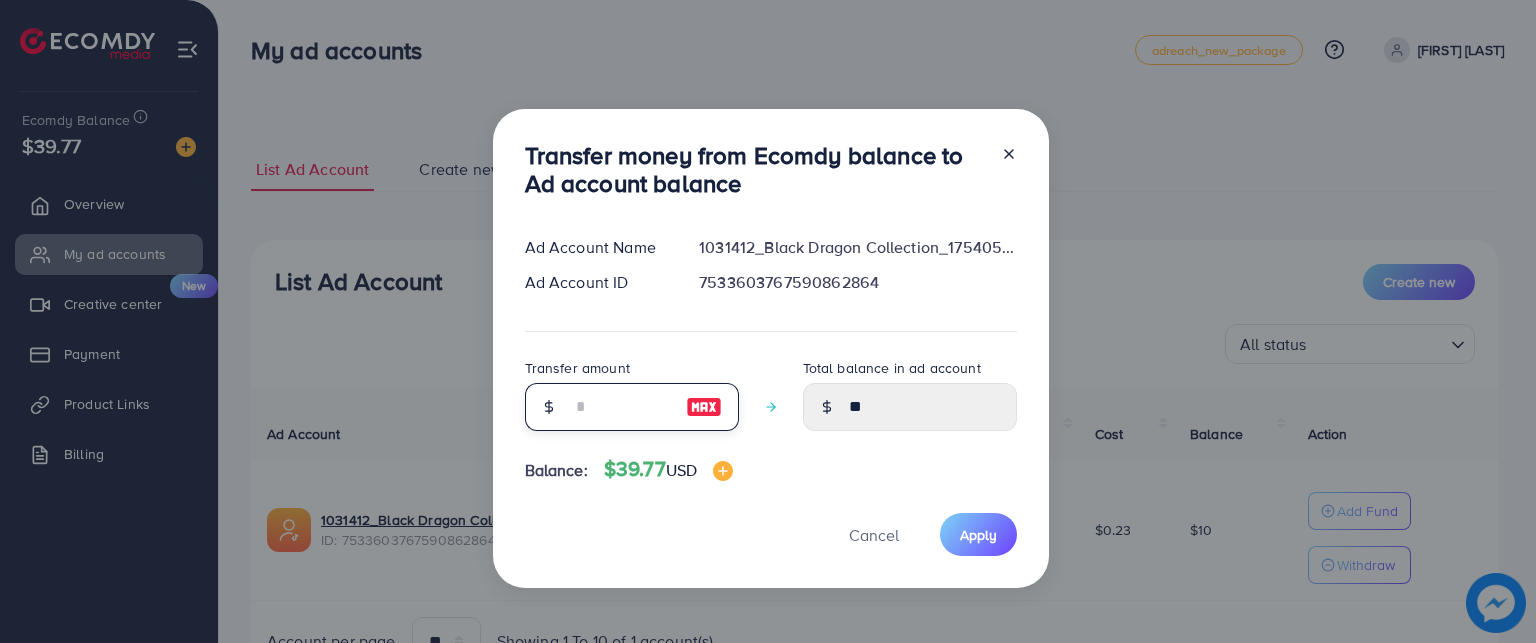 click at bounding box center (621, 407) 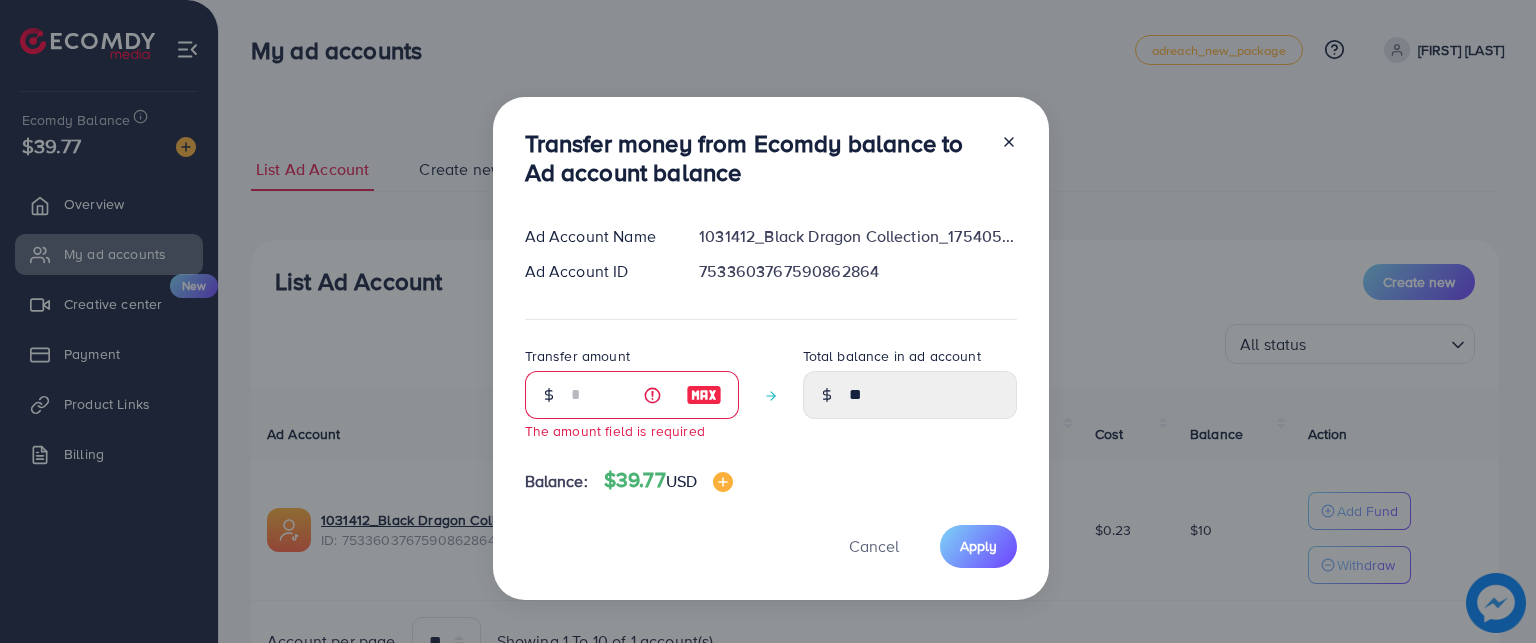 click at bounding box center [1001, 162] 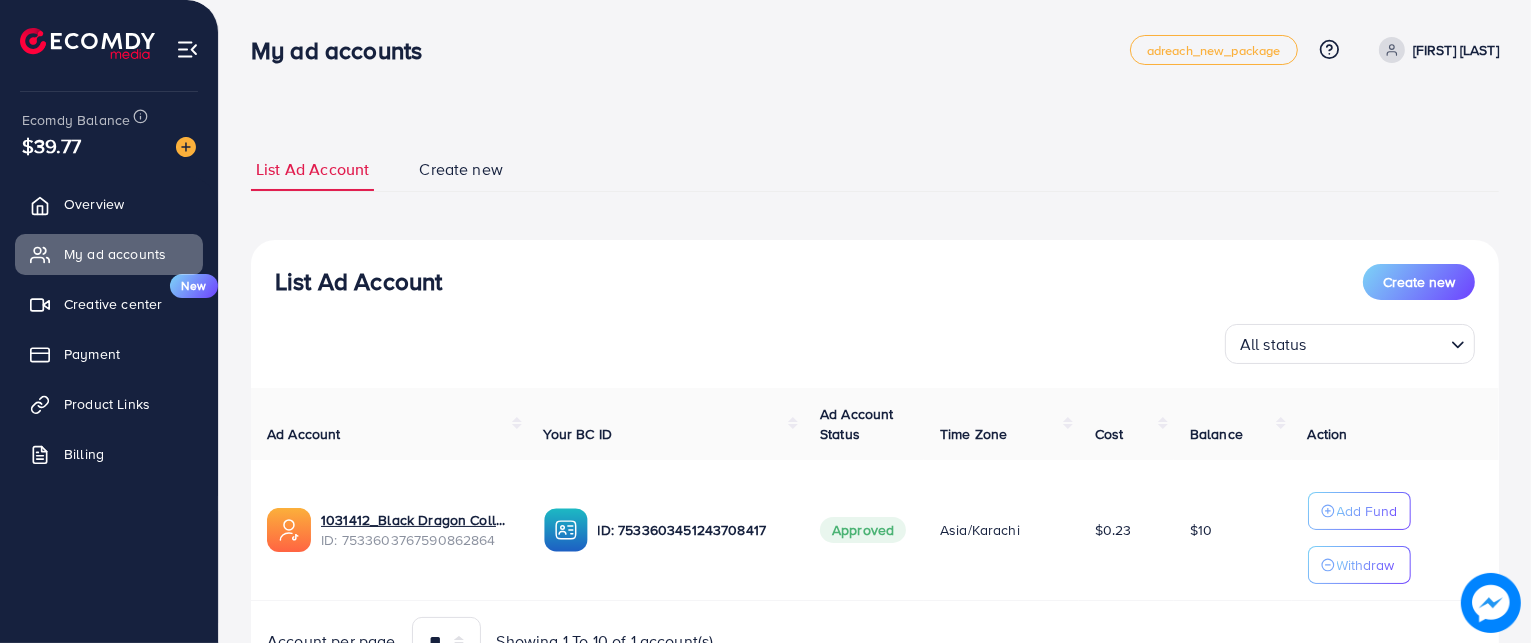 scroll, scrollTop: 100, scrollLeft: 0, axis: vertical 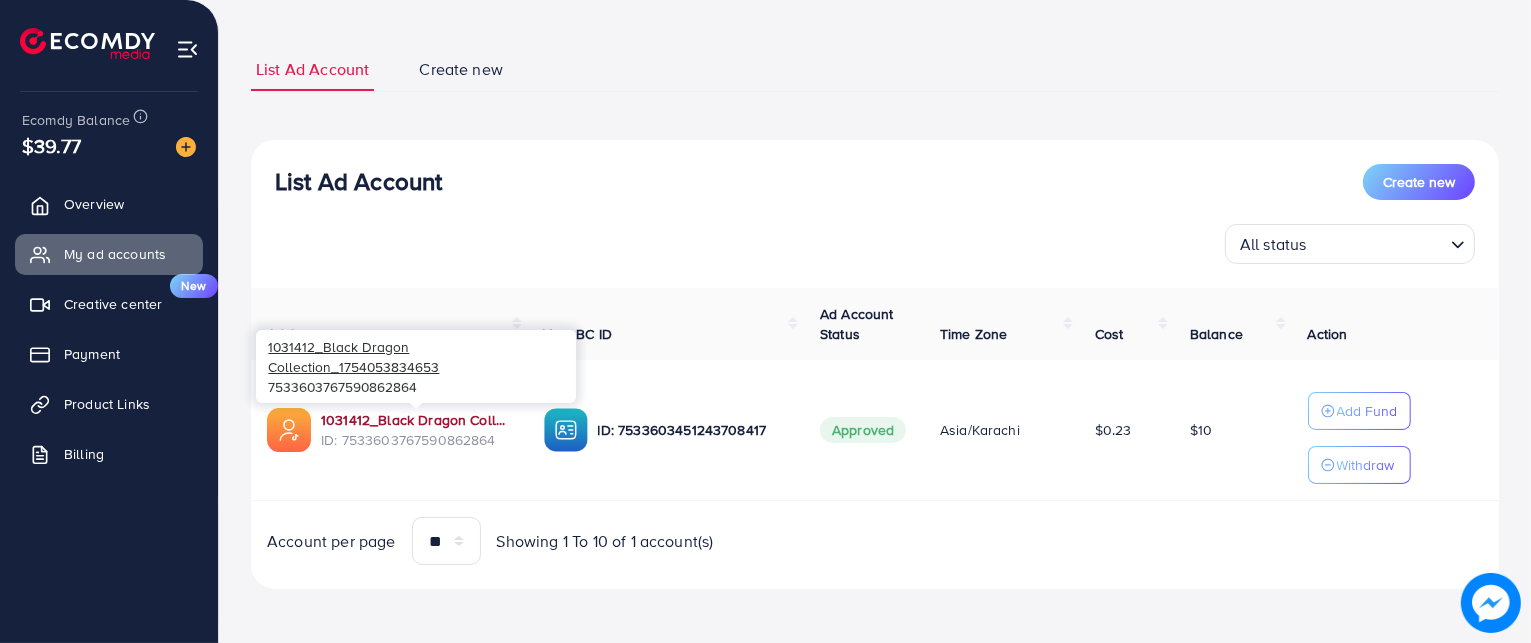 click on "1031412_Black Dragon Collection_1754053834653" at bounding box center [416, 420] 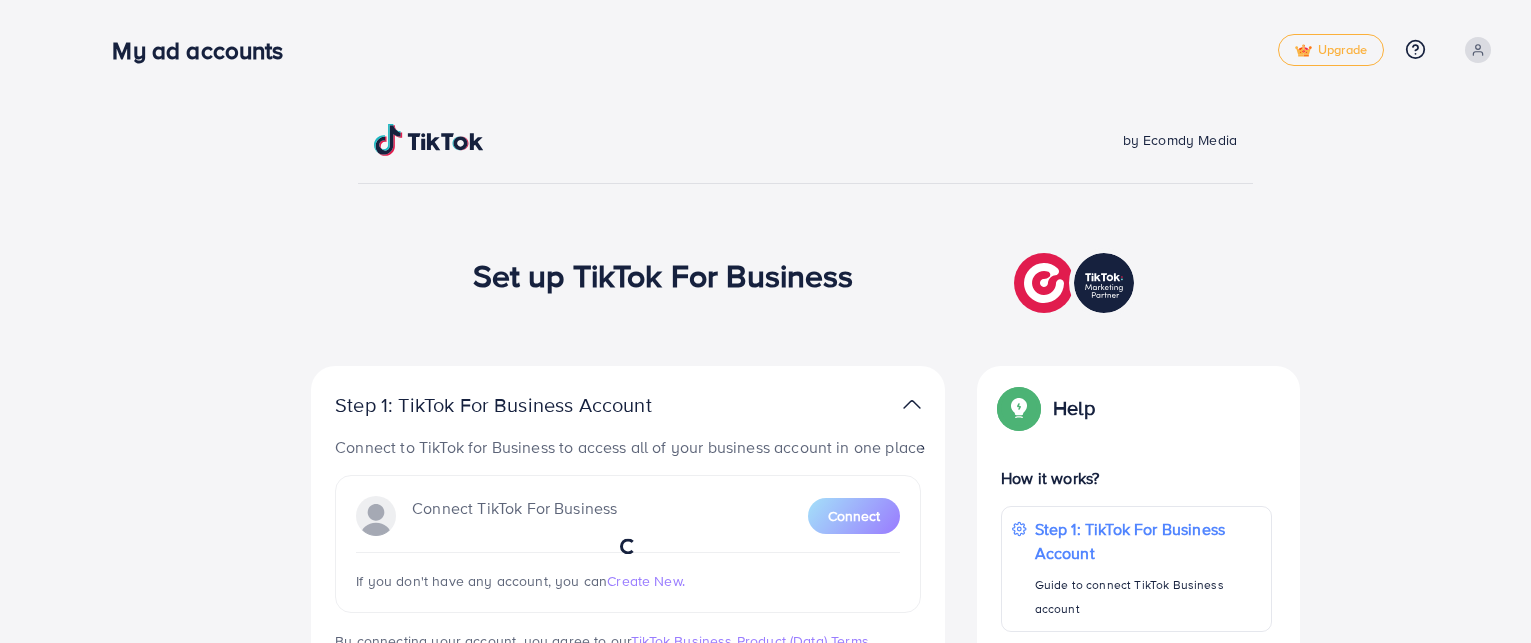 scroll, scrollTop: 0, scrollLeft: 0, axis: both 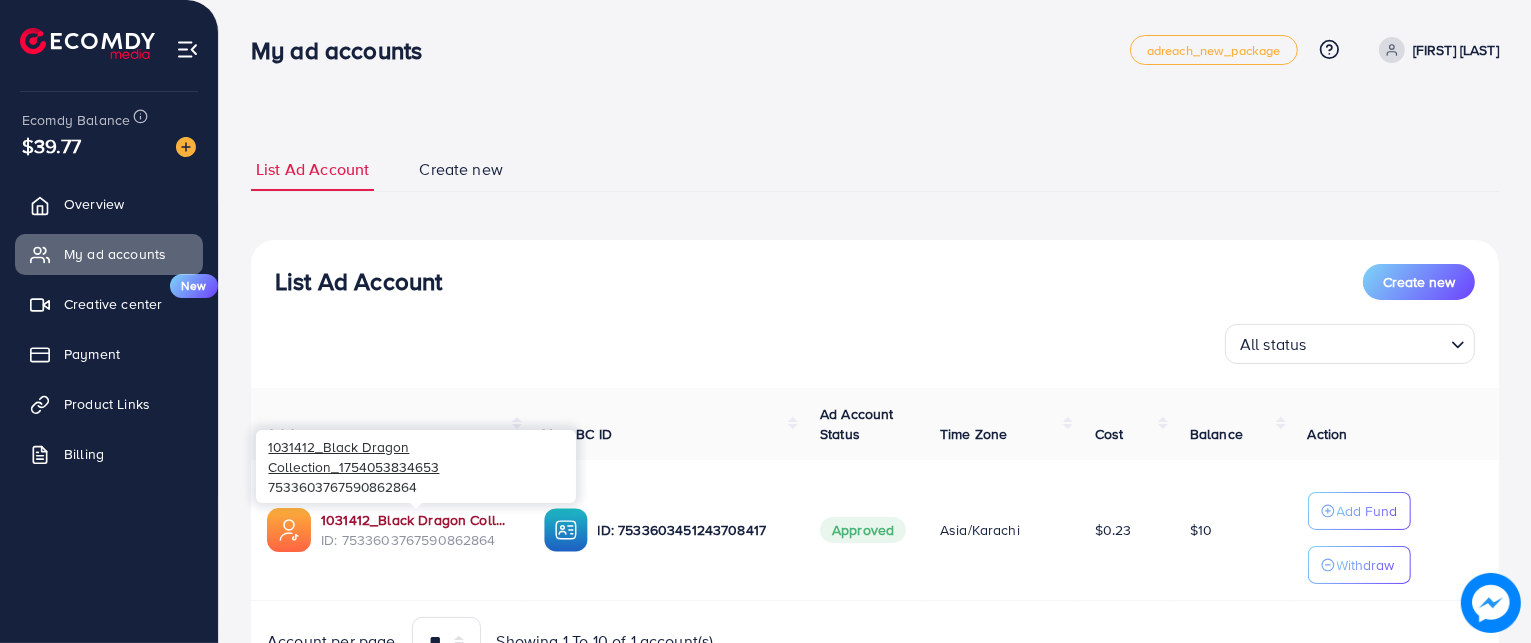 click on "1031412_Black Dragon Collection_1754053834653" at bounding box center (416, 520) 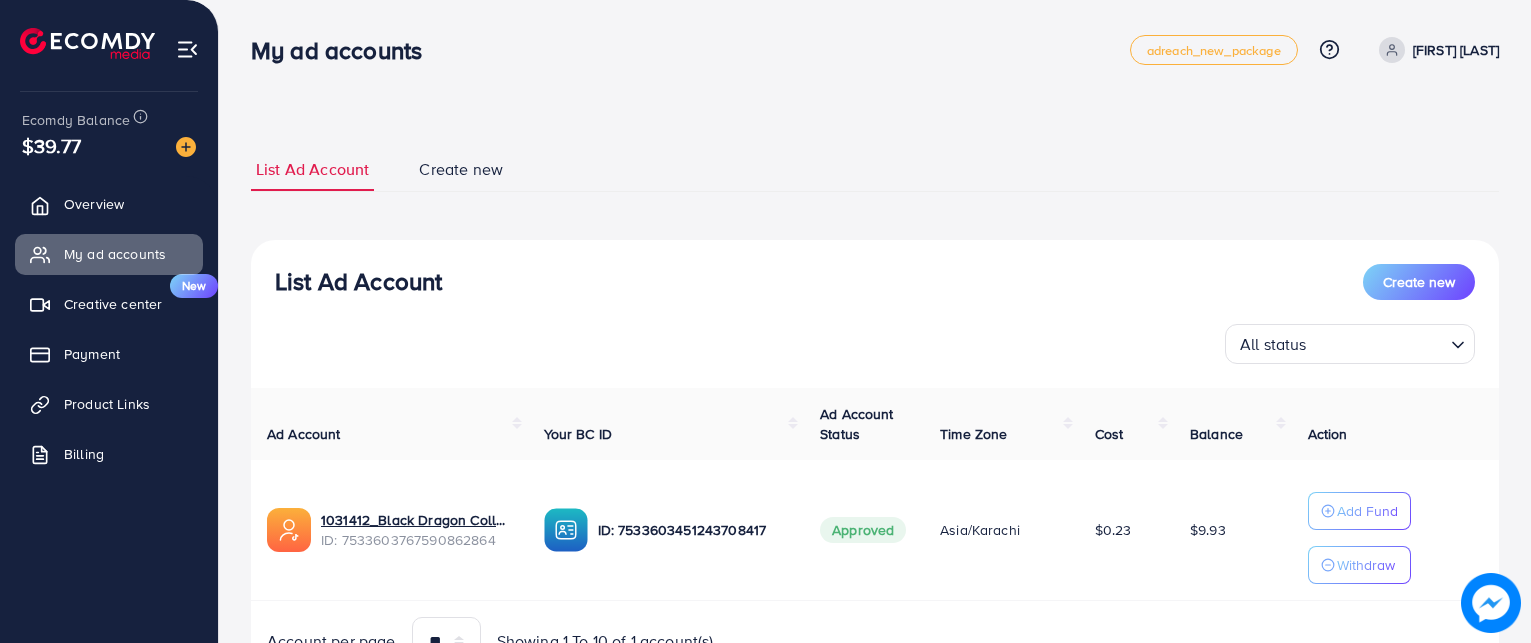 scroll, scrollTop: 0, scrollLeft: 0, axis: both 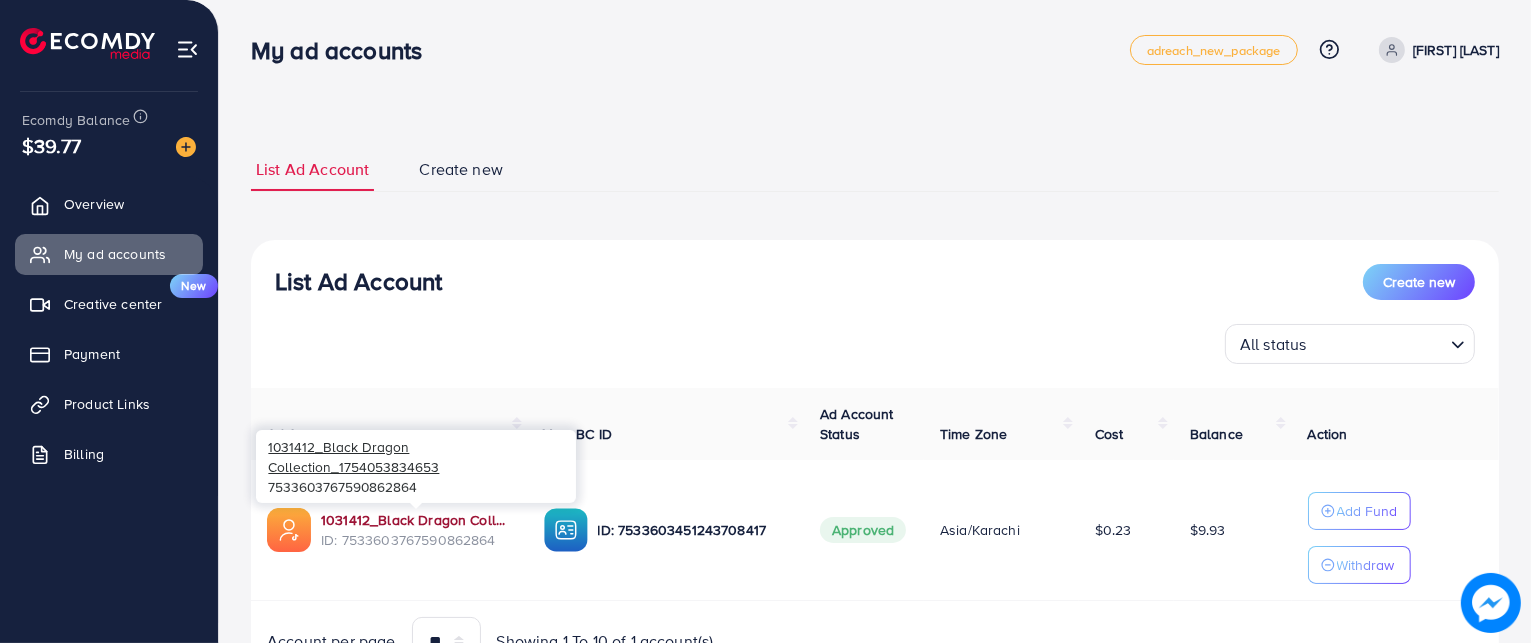 click on "1031412_Black Dragon Collection_1754053834653" at bounding box center [416, 520] 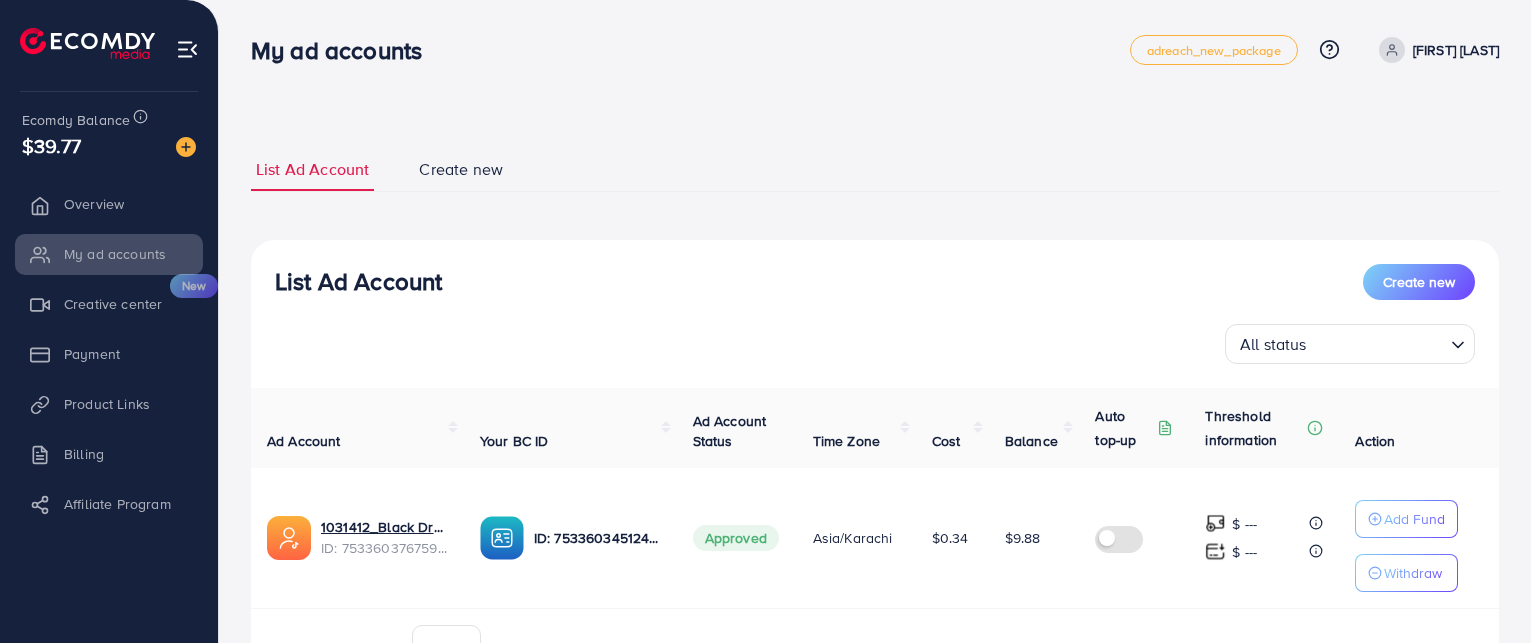 scroll, scrollTop: 0, scrollLeft: 0, axis: both 